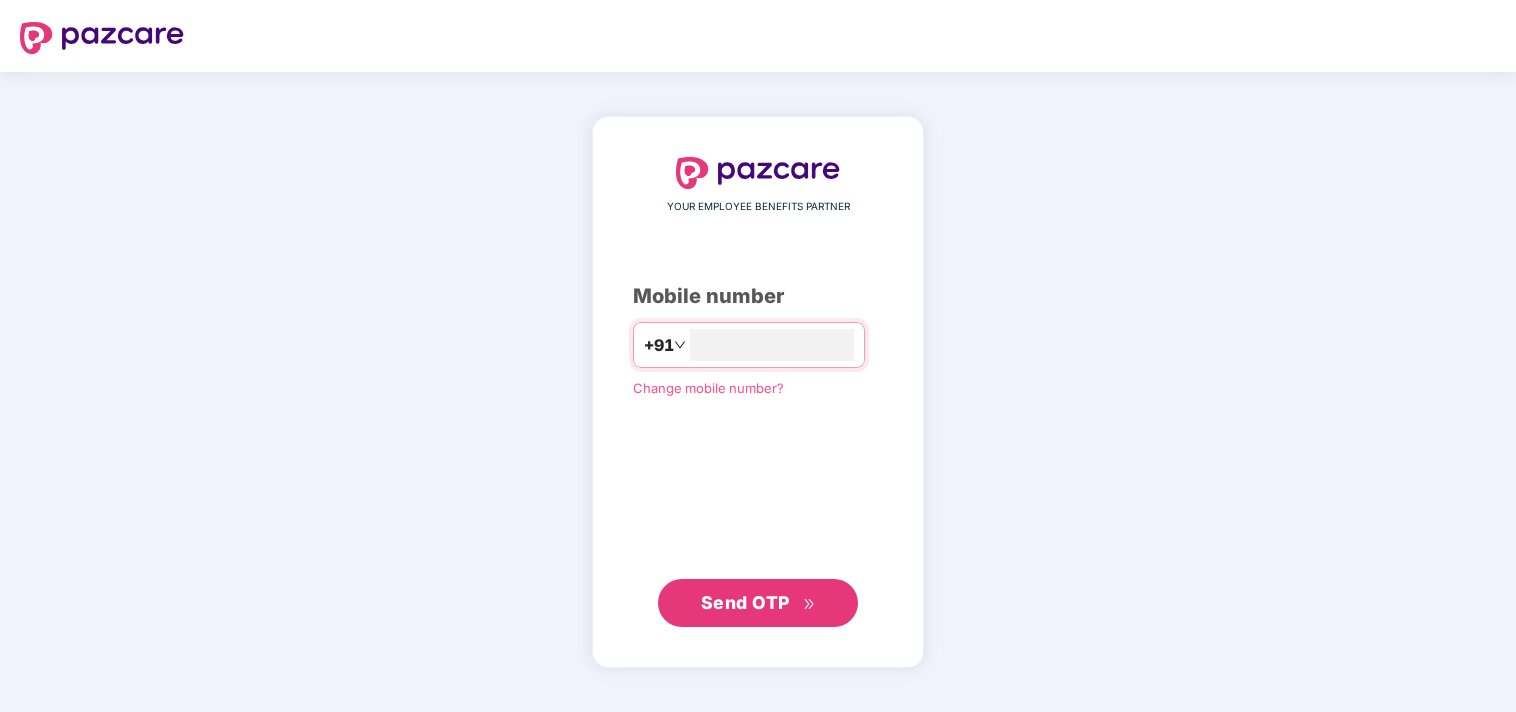 scroll, scrollTop: 0, scrollLeft: 0, axis: both 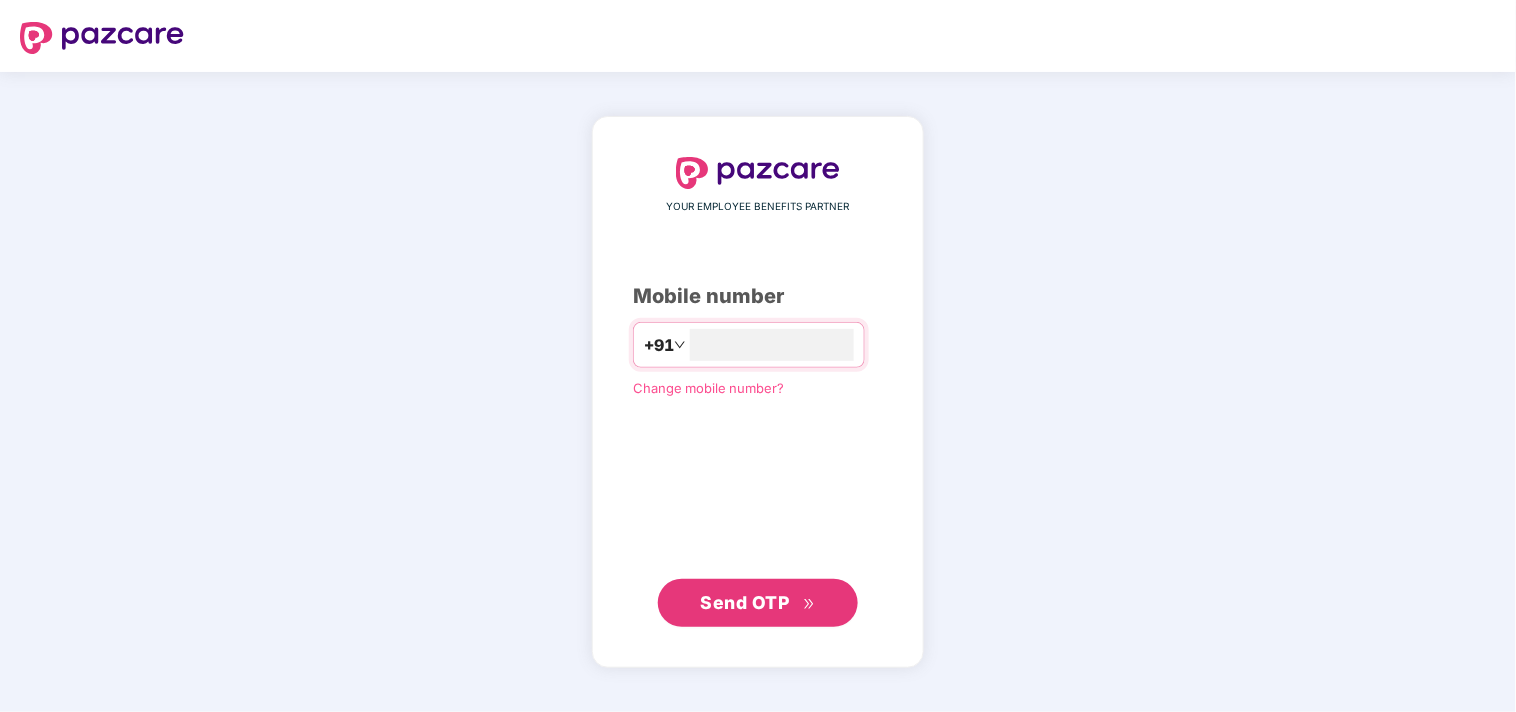 type on "**********" 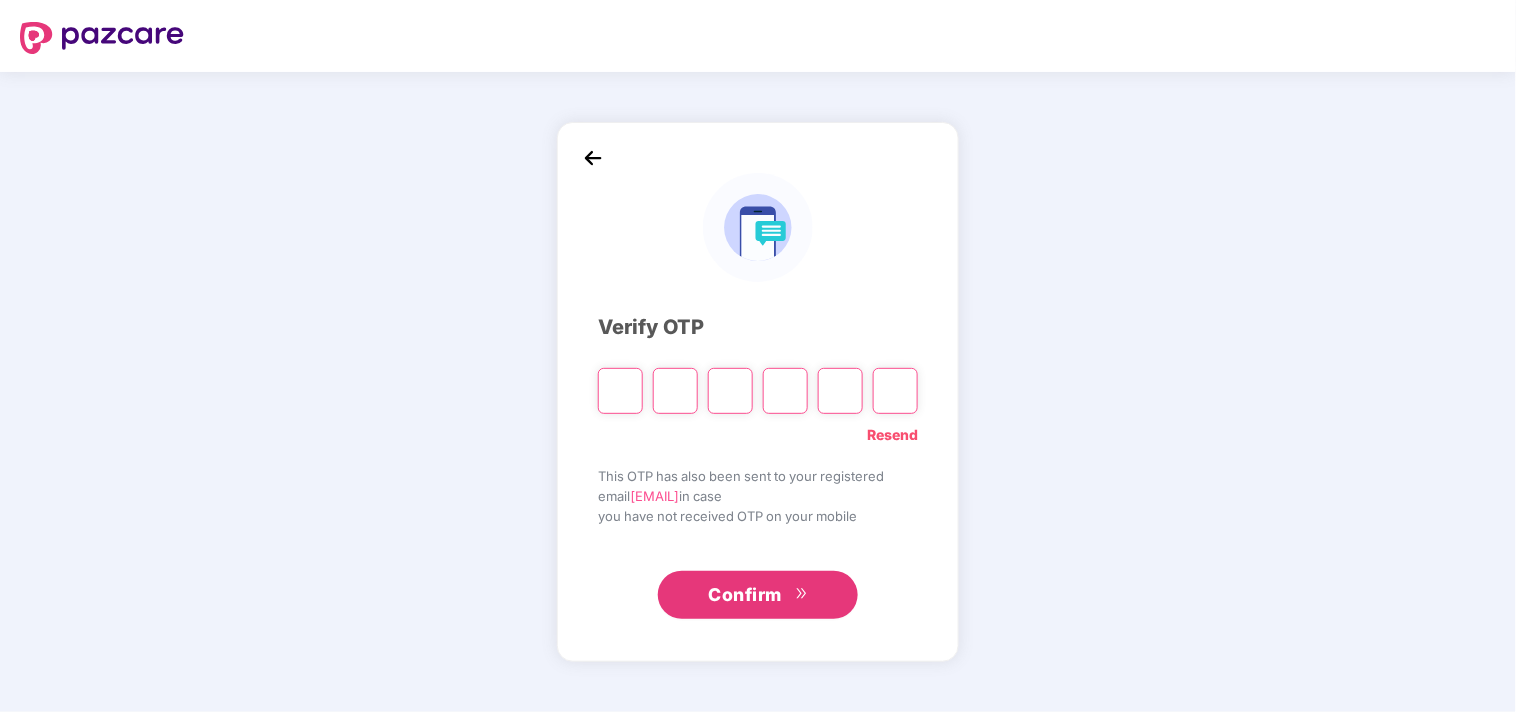 type on "*" 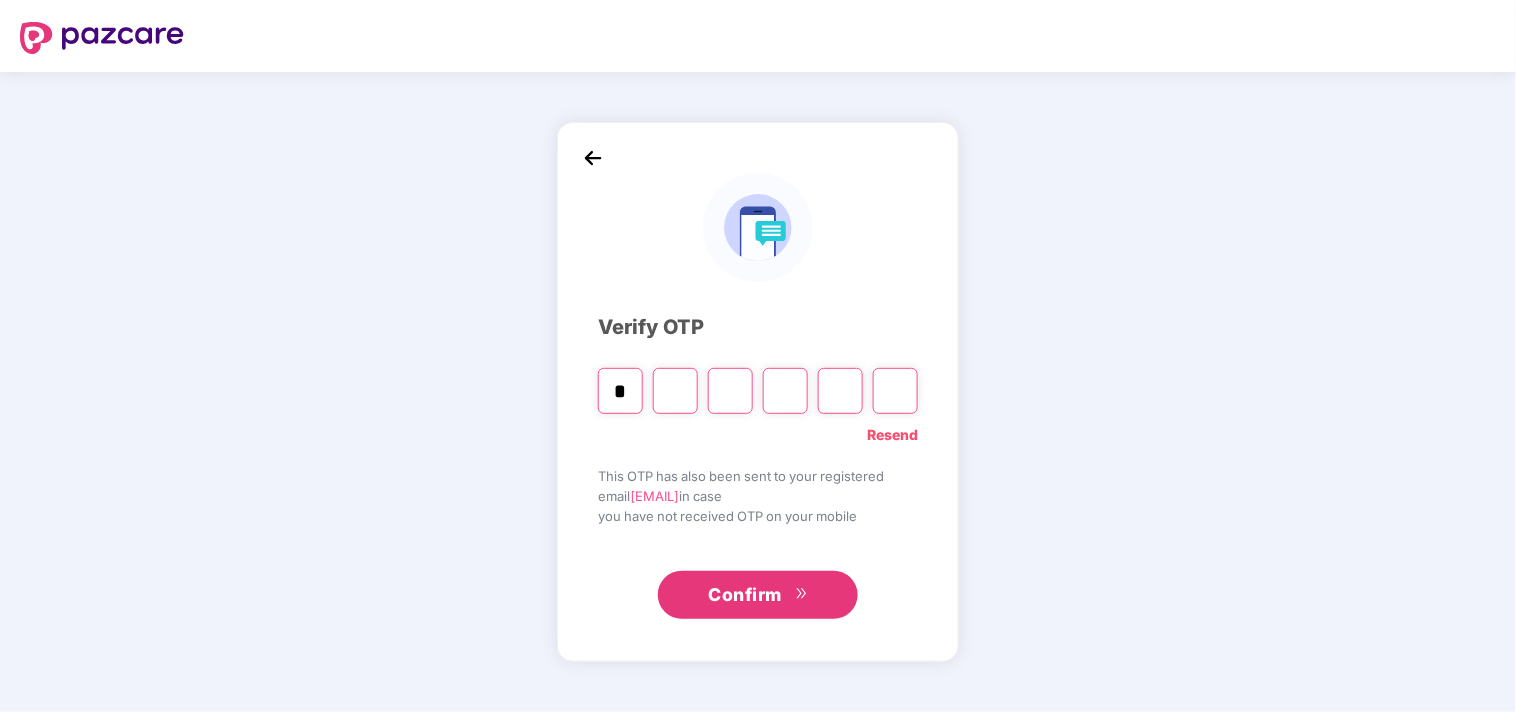 type on "*" 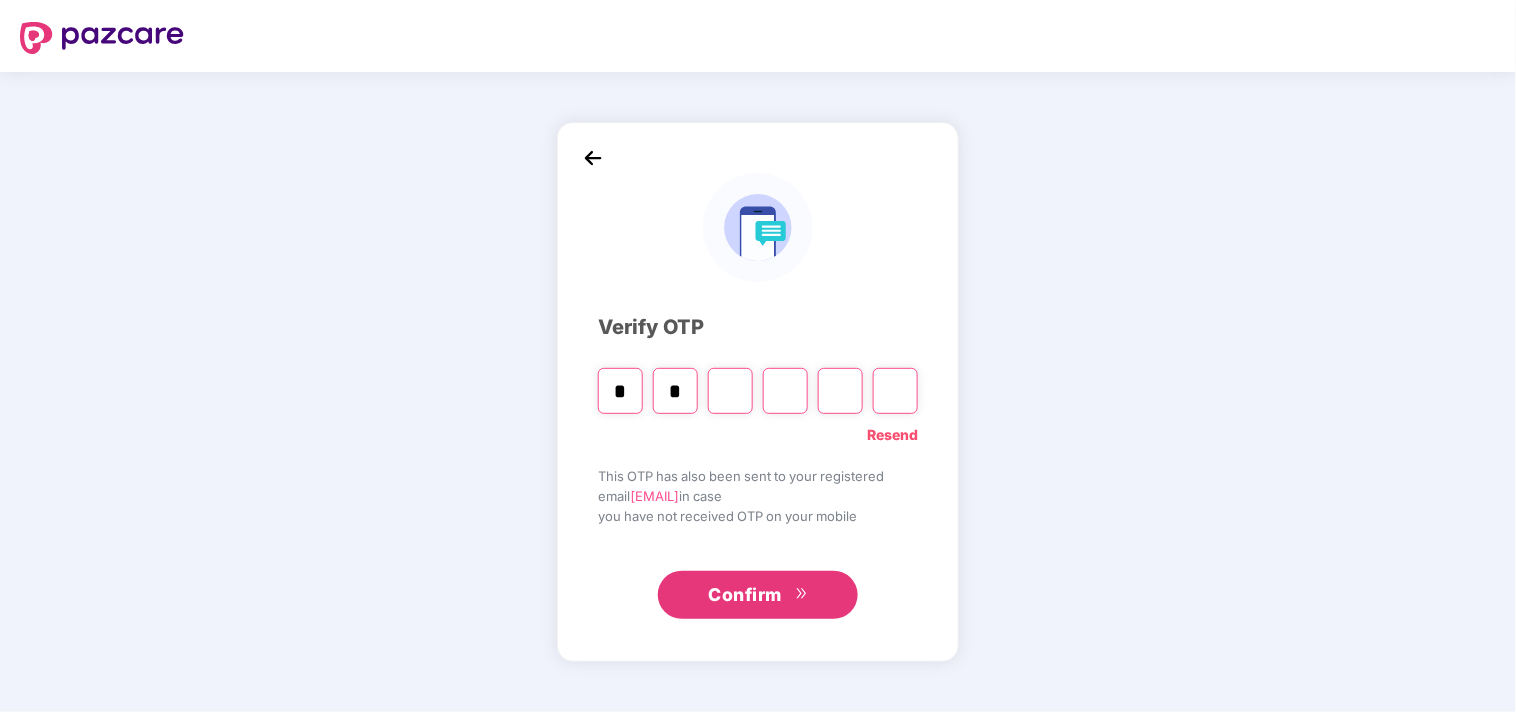type on "*" 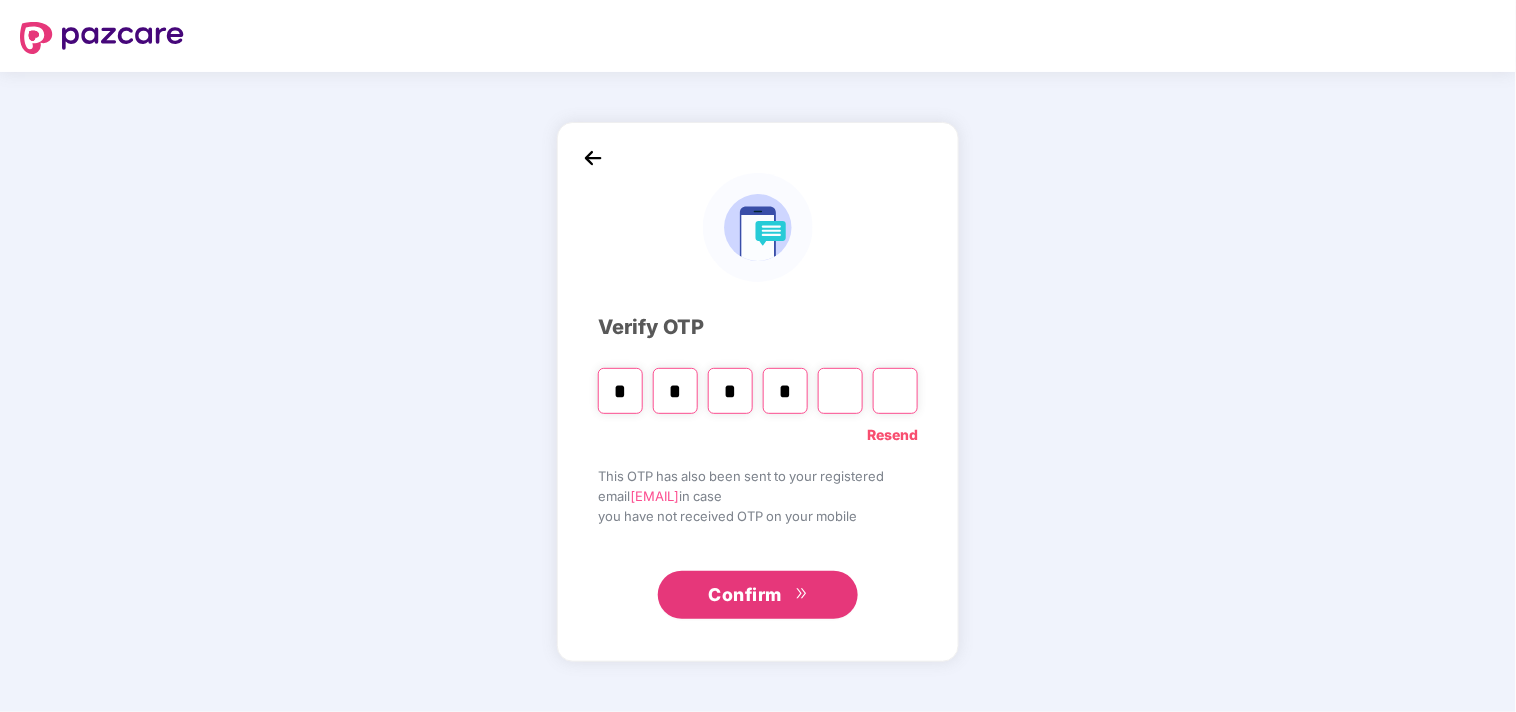 type on "*" 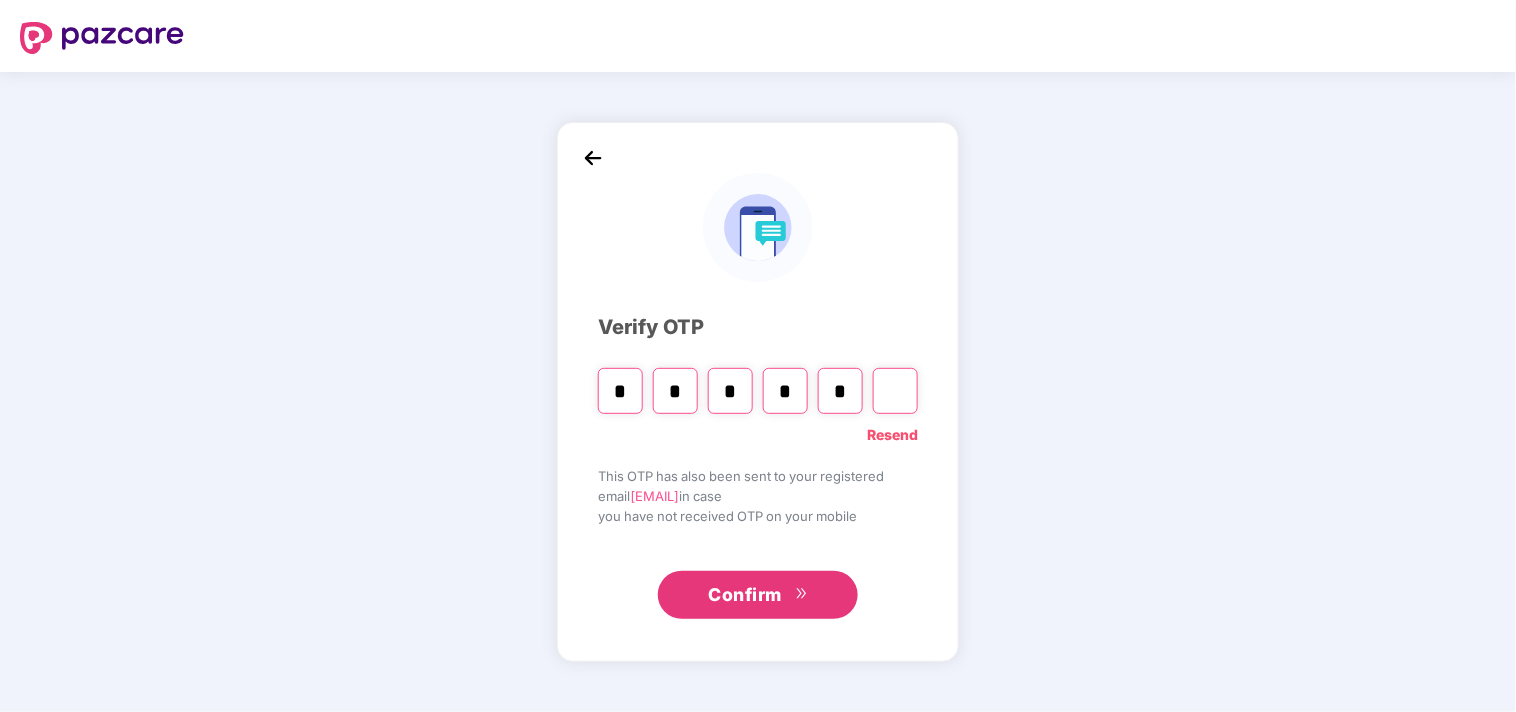 type on "*" 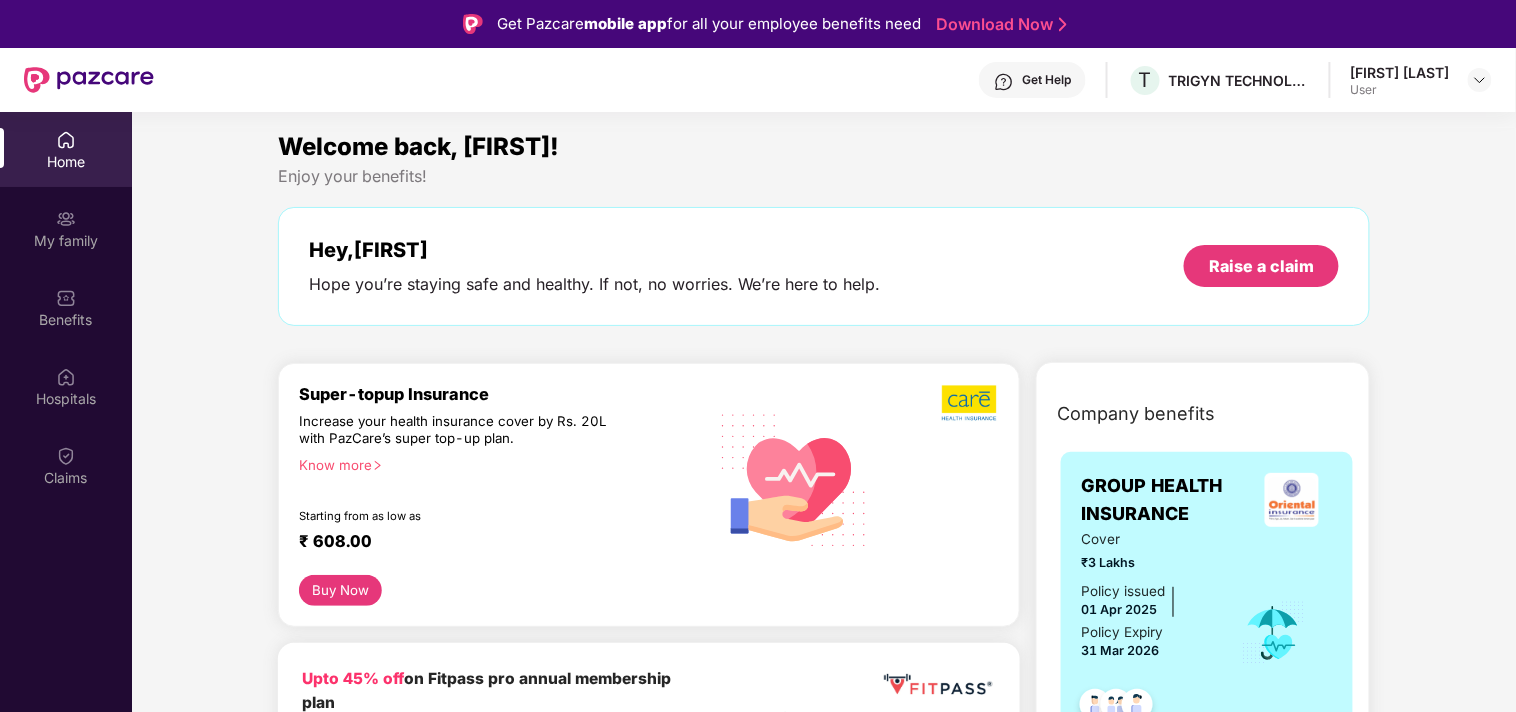 click on "Welcome back, [FIRST]! Enjoy your benefits! Hey,  [FIRST] Hope you’re staying safe and healthy. If not, no worries. We’re here to help. Raise a claim Super-topup Insurance Increase your health insurance cover by Rs. 20L with PazCare’s super top-up plan. Know more  Starting from as low as ₹ 608.00 Buy Now Upto 45% off  on Fitpass pro annual membership plan Unlimited access to 8,100 gyms and fitness studios across India Free Noise smartwatch  worth ₹5,999 to track your fitness progress Personalized diet plans from expert nutritionists             Frequently Asked Questions!        Buy Now Upto 30% off  on Cult Elite annual membership across India Unlimited access to all group classes at cult centers & ELITE/PRO GYMS in your city. 10% discount on Cult Store.  Registered mobile number should not have active memberships. Buy Now Doctor Consultation for your family Audio/Video consultation across multiple specialities Cover entire family (upto 5 members) Contact experts 24 X 7 Start Consultation Get" at bounding box center (824, 2502) 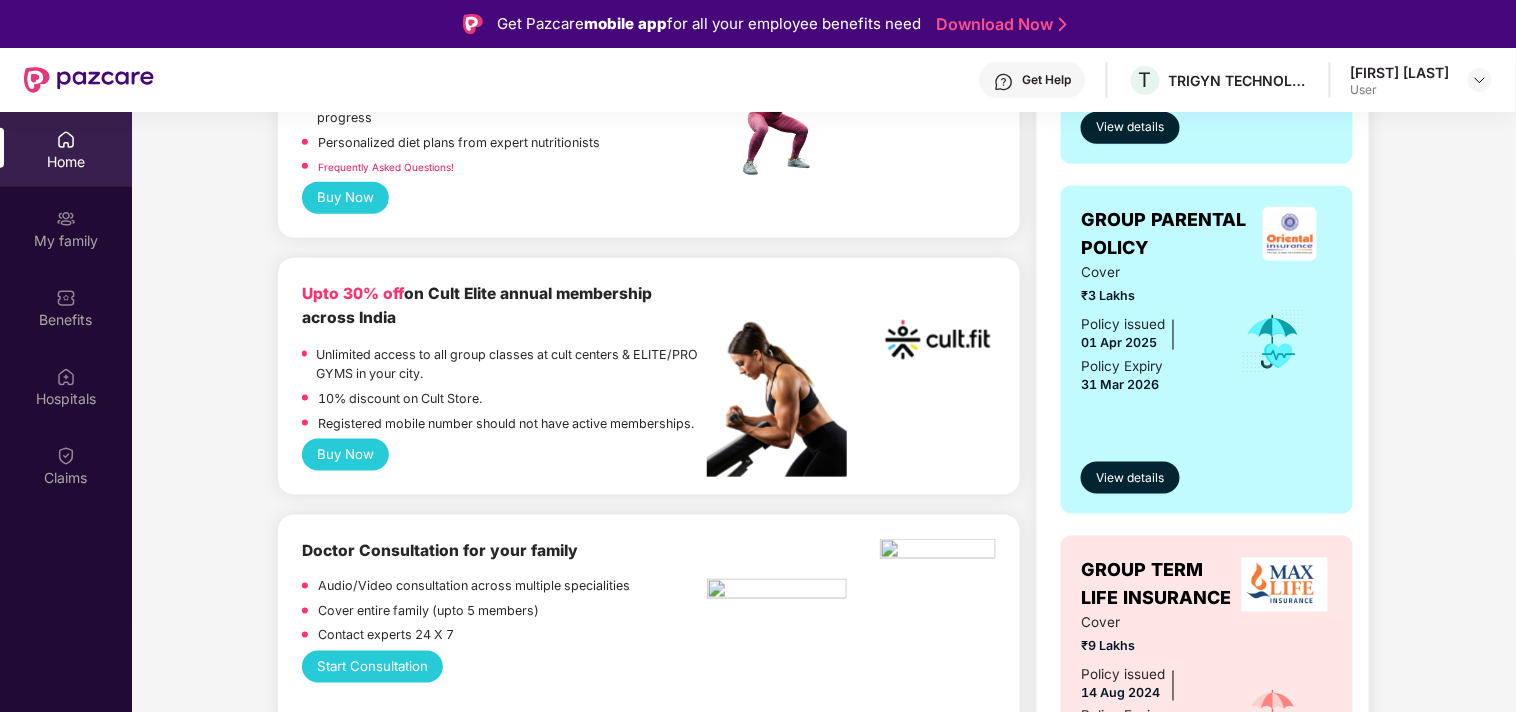 scroll, scrollTop: 711, scrollLeft: 0, axis: vertical 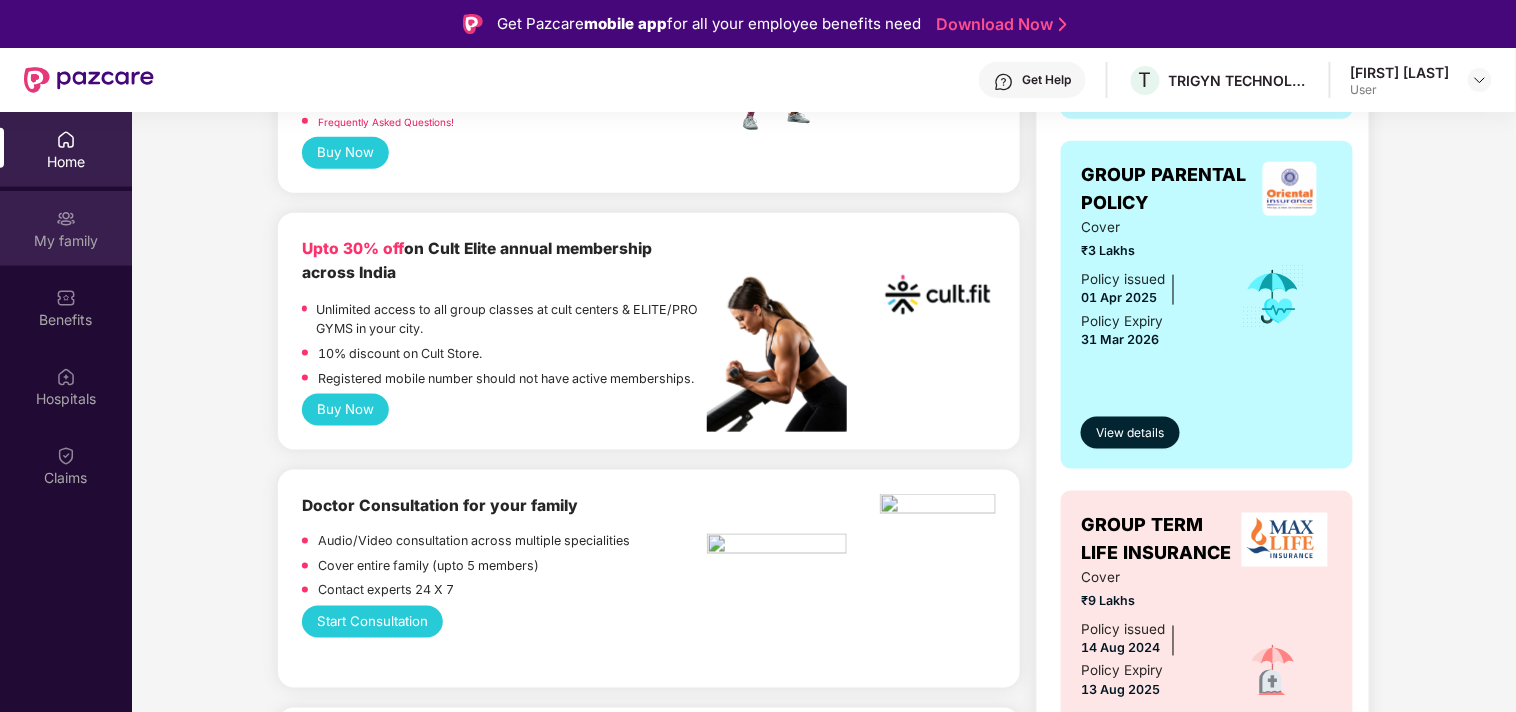click at bounding box center [66, 219] 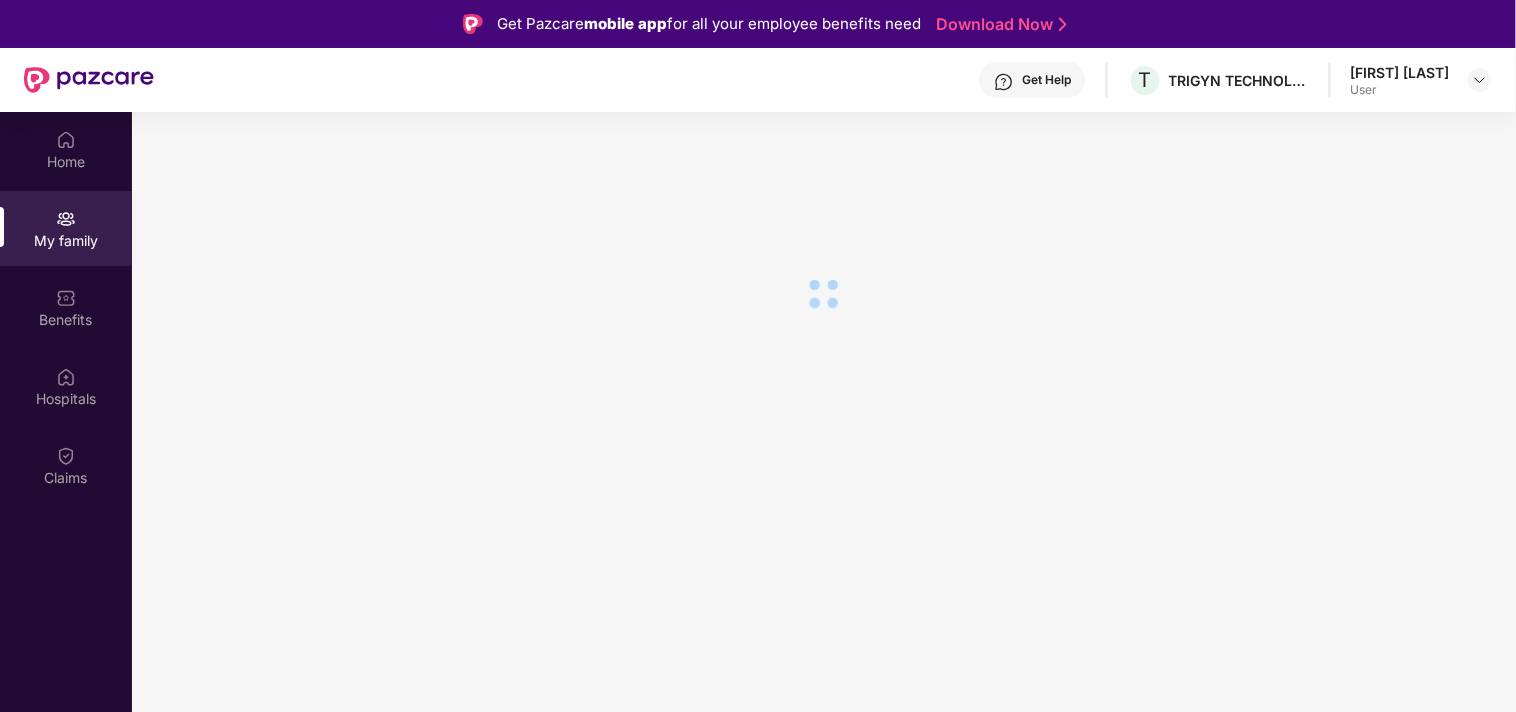 scroll, scrollTop: 0, scrollLeft: 0, axis: both 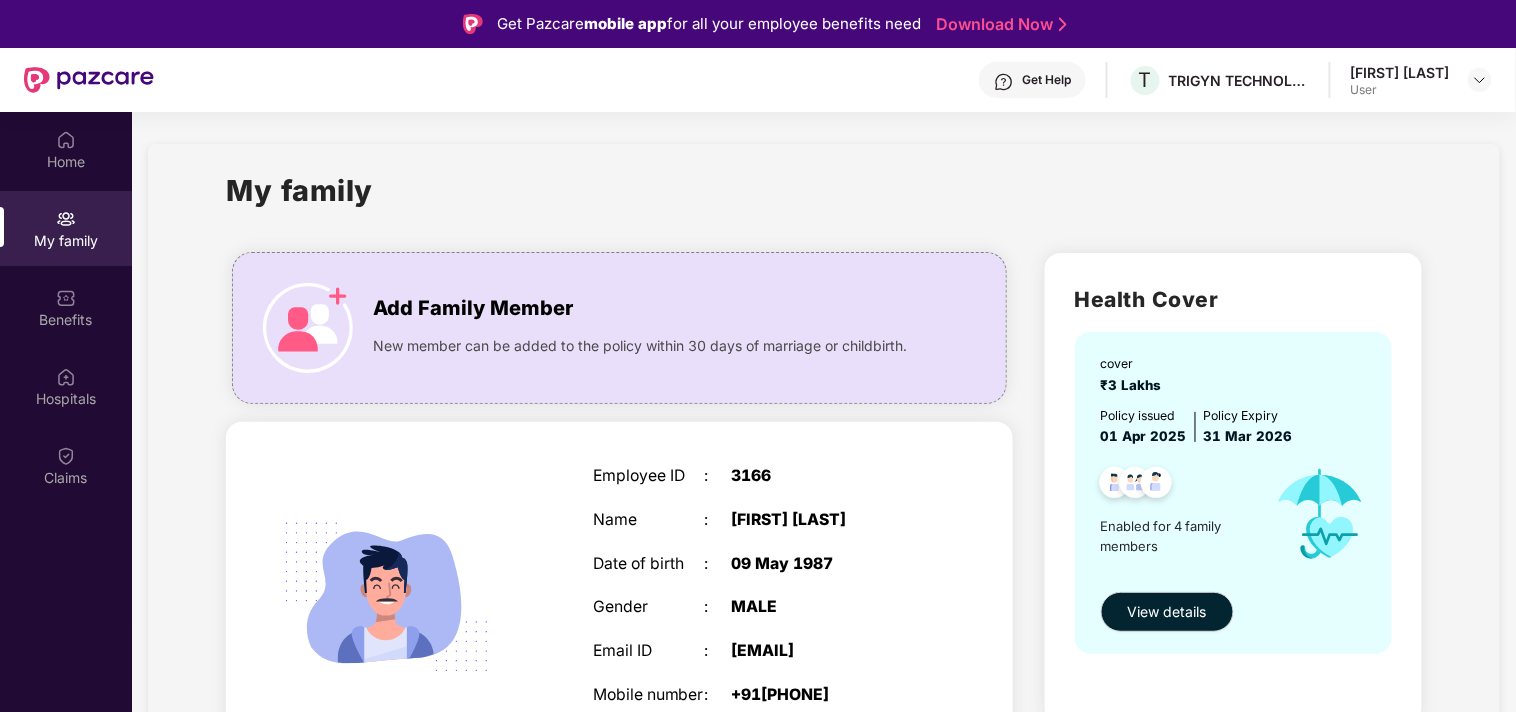 click on "Employee ID : 3166 Name : [FIRST] [LAST] Date of birth : 09 May 1987 Gender : MALE Email ID : [EMAIL] Mobile number : +91[PHONE] Benefits : GMC GTL" at bounding box center (759, 617) 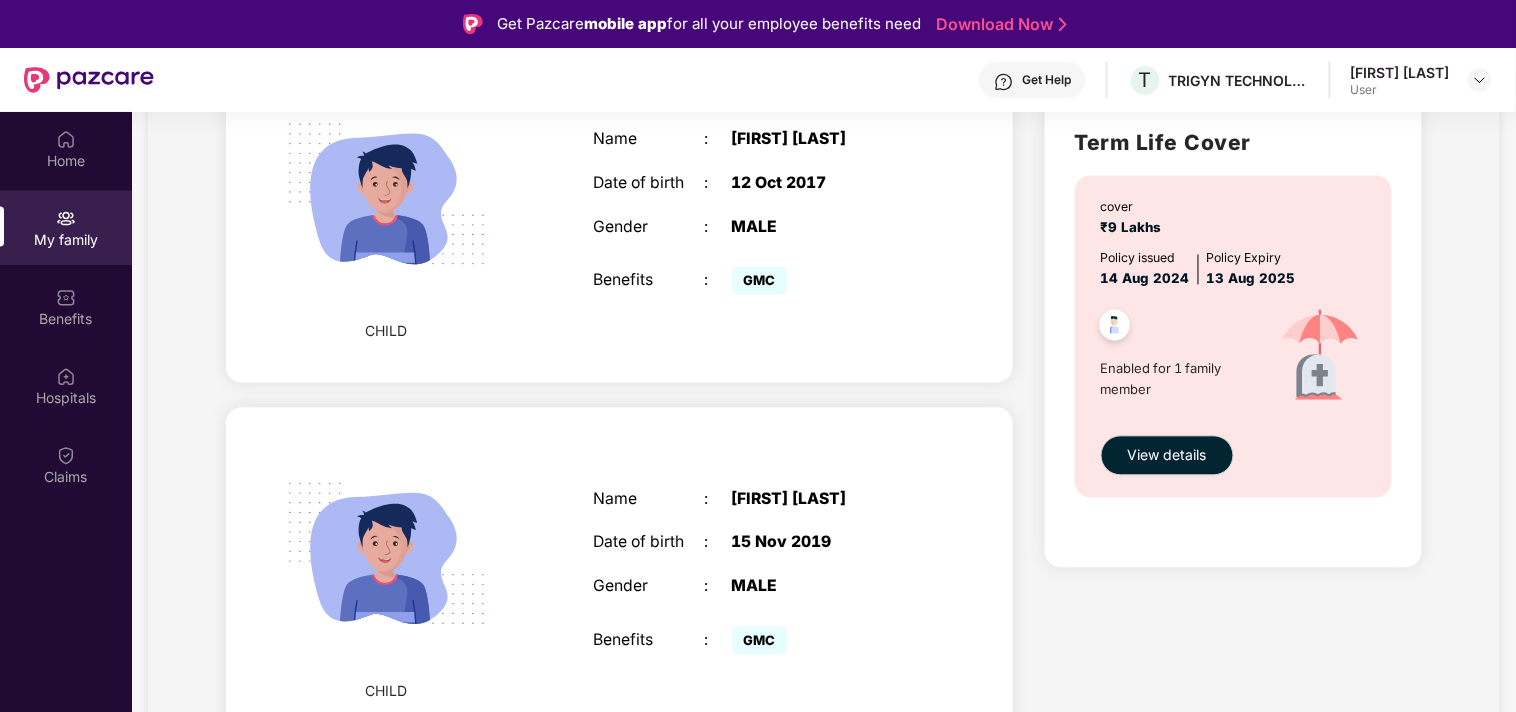 scroll, scrollTop: 1192, scrollLeft: 0, axis: vertical 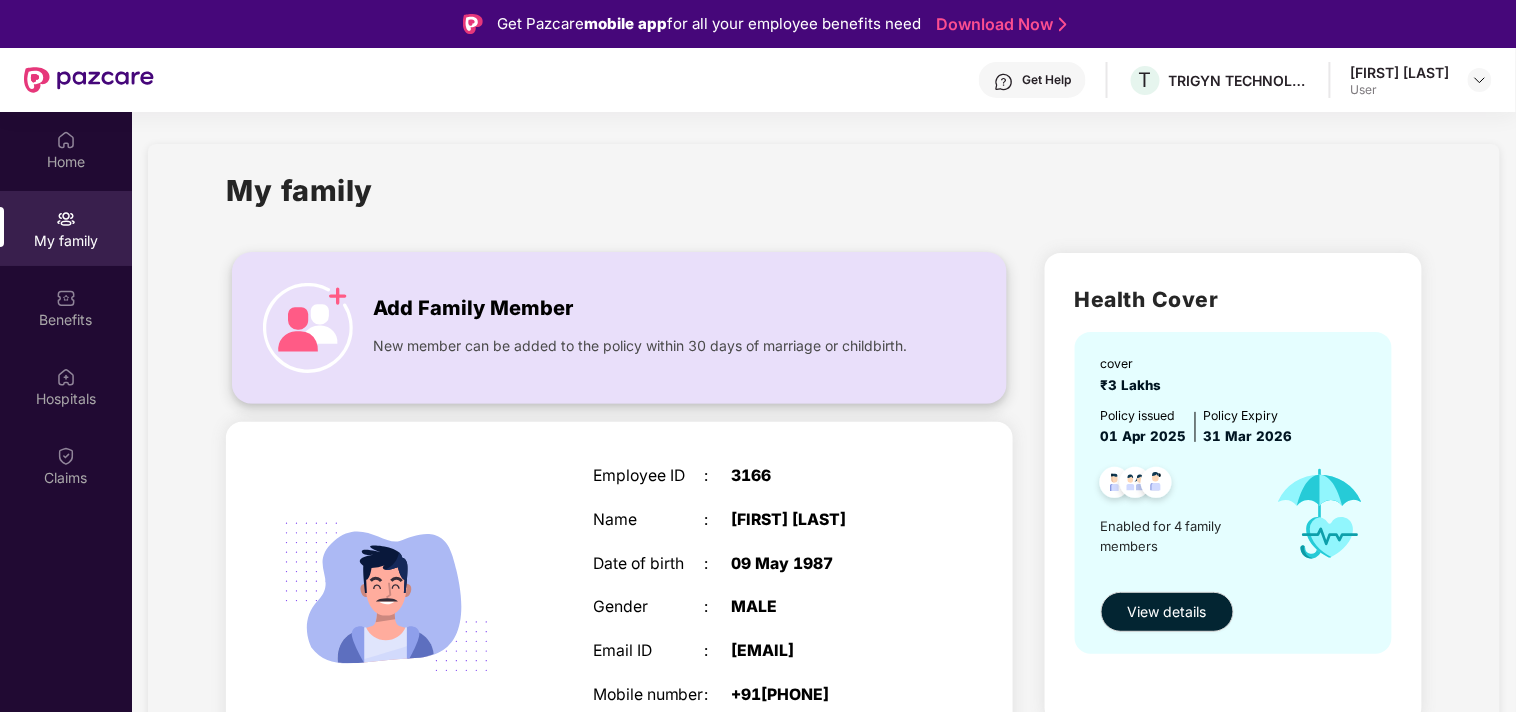 click on "New member can be added to the policy within 30 days of marriage or childbirth." at bounding box center (640, 341) 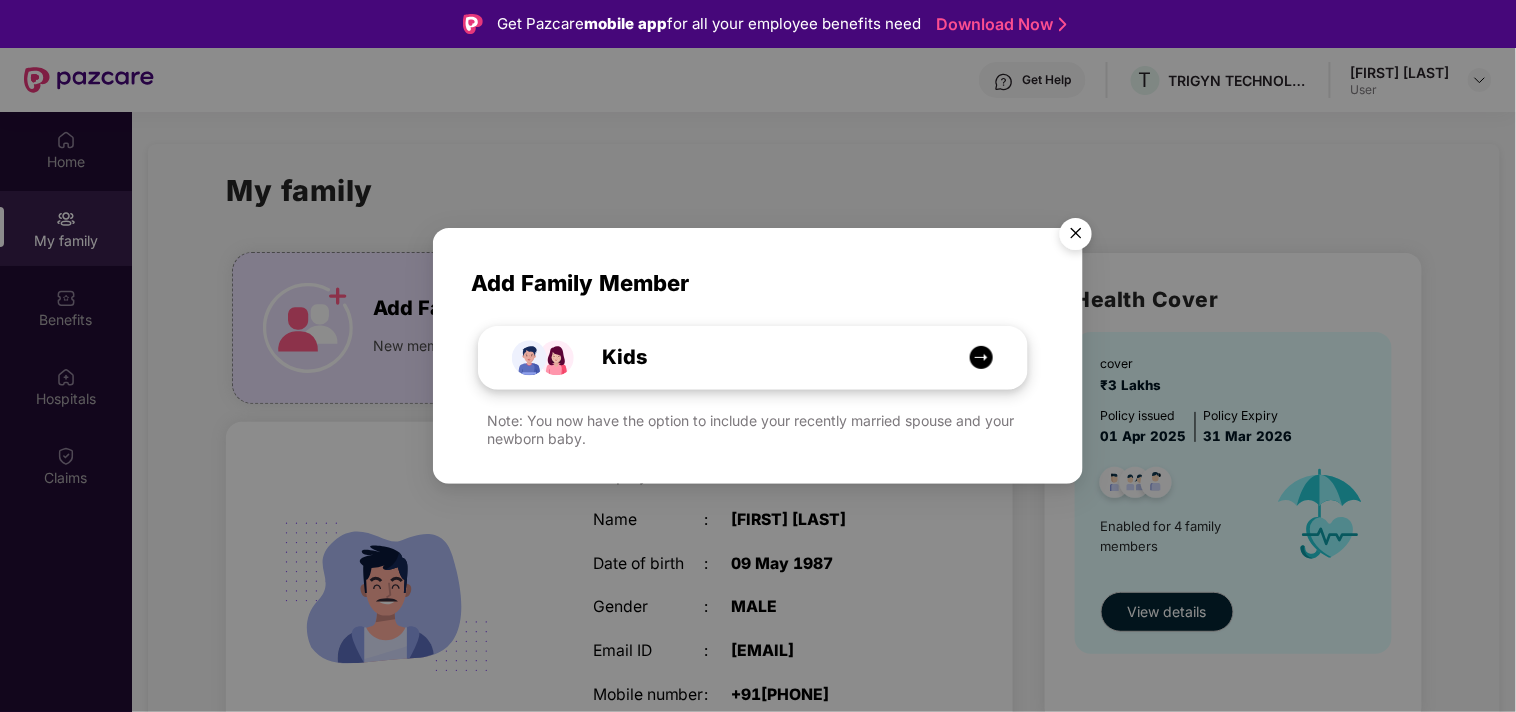 click at bounding box center (543, 358) 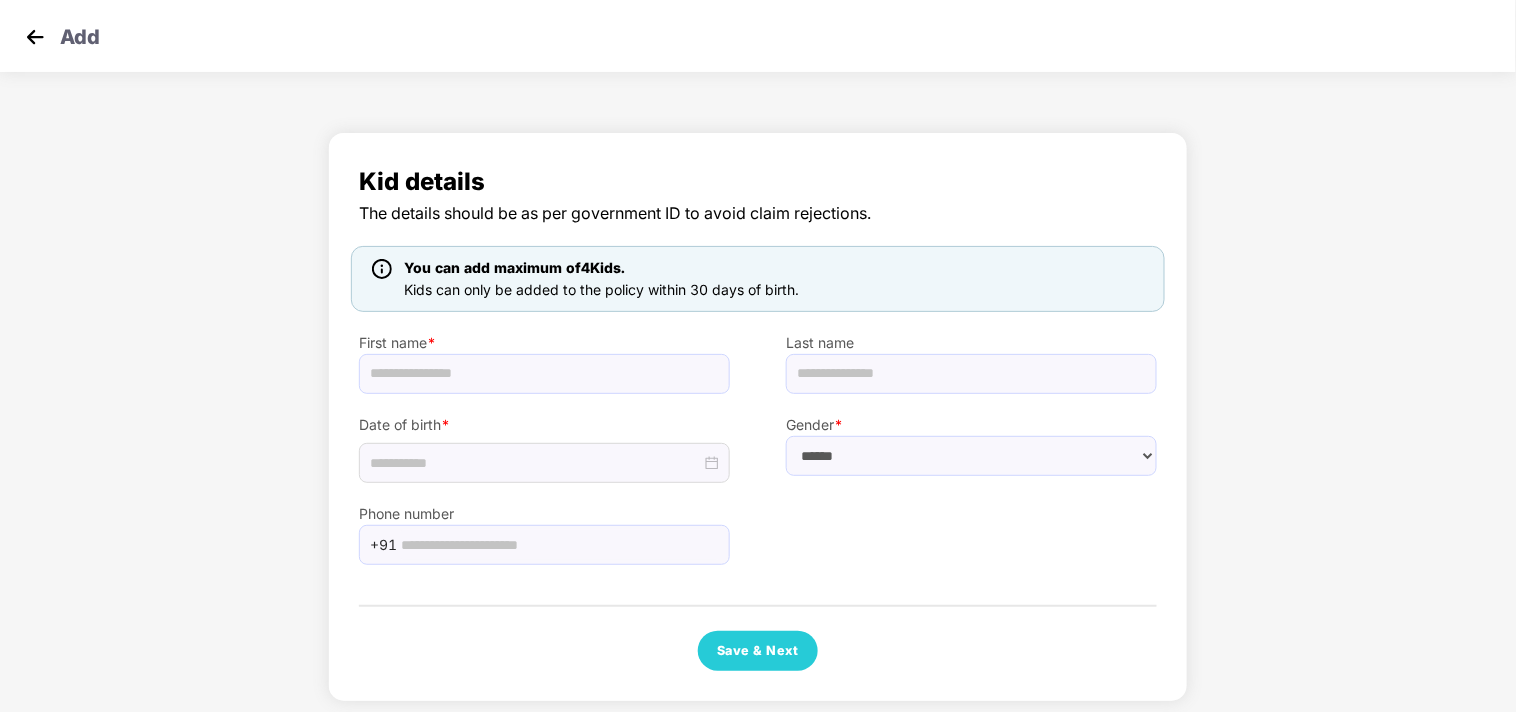 click on "Kids can only be added to the policy within 30 days of birth." at bounding box center [601, 289] 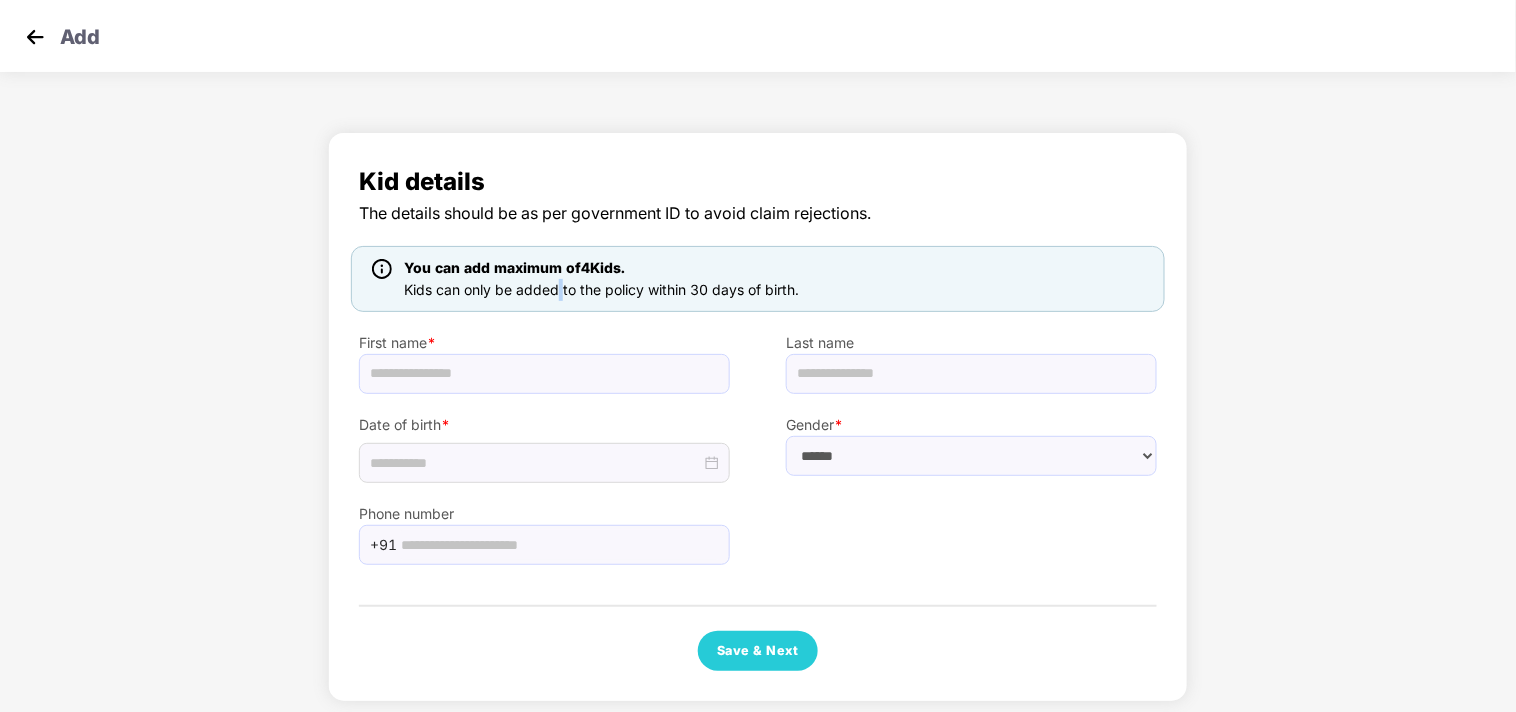 click on "Kids can only be added to the policy within 30 days of birth." at bounding box center [601, 289] 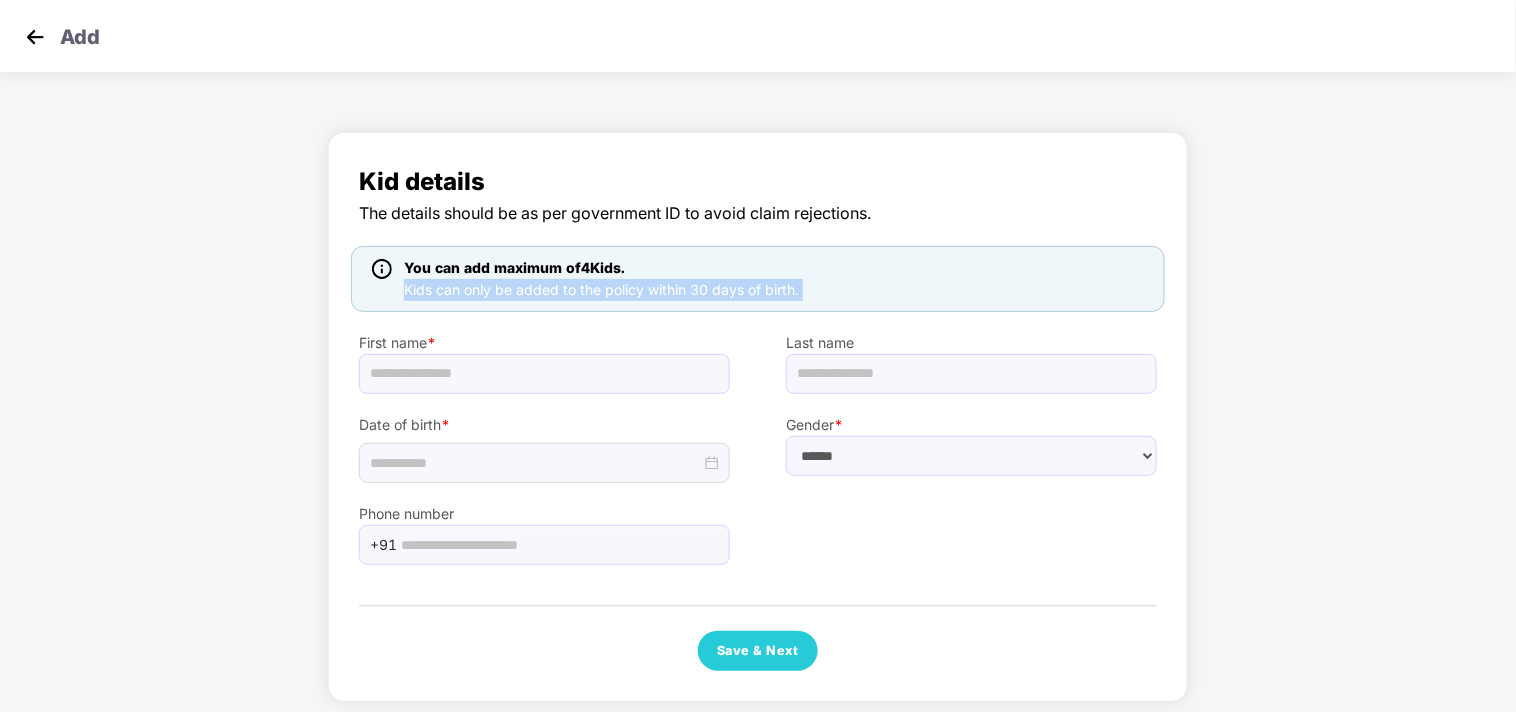 click on "Kids can only be added to the policy within 30 days of birth." at bounding box center (601, 289) 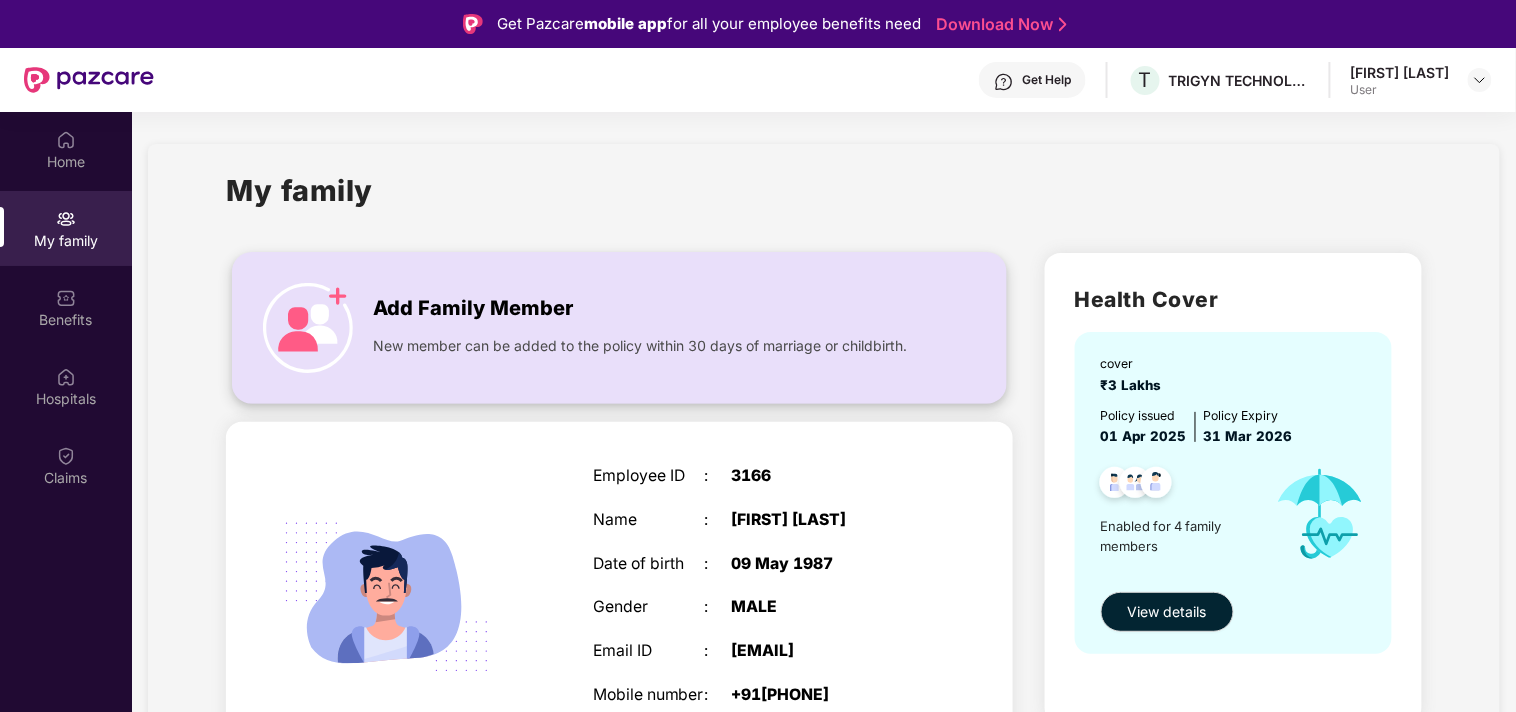 click on "New member can be added to the policy within 30 days of marriage or childbirth." at bounding box center (640, 346) 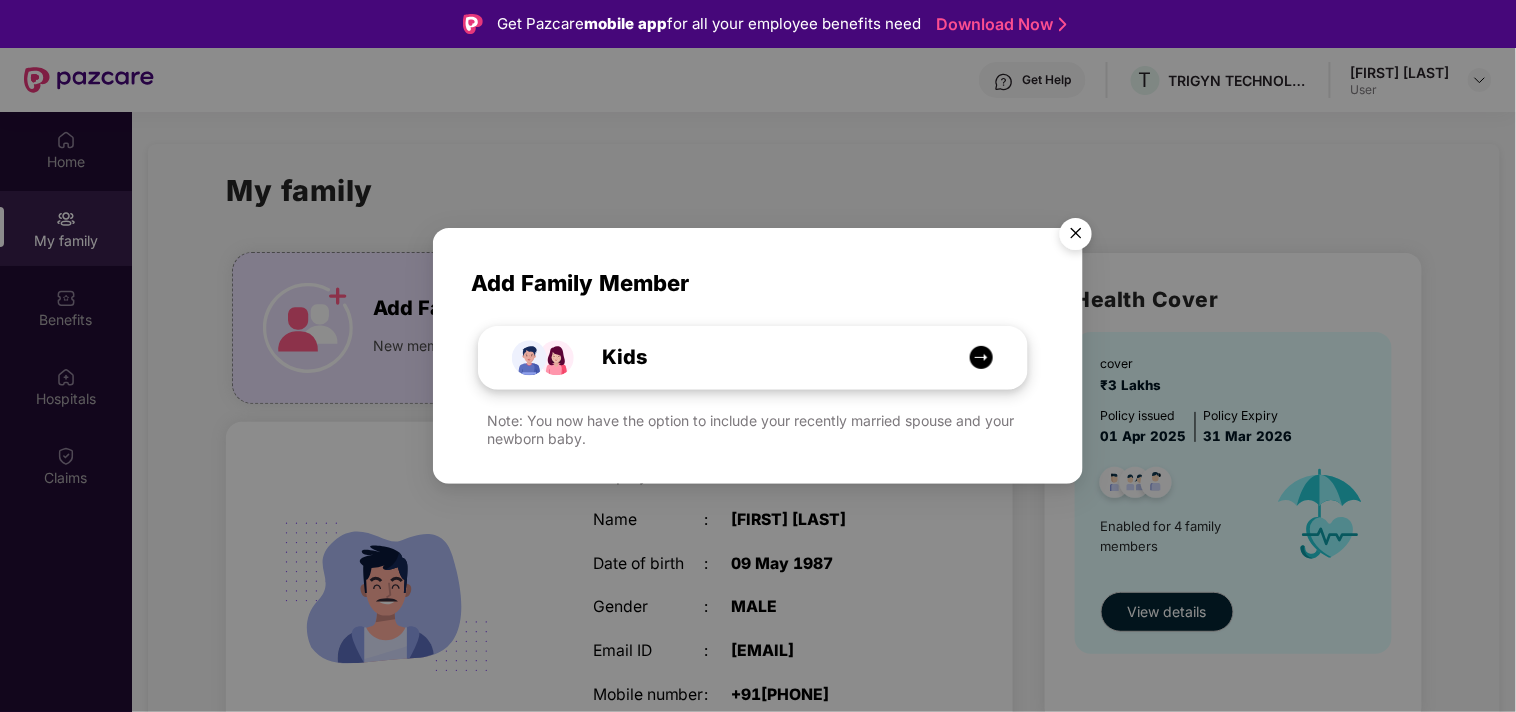 click on "Kids" at bounding box center [603, 357] 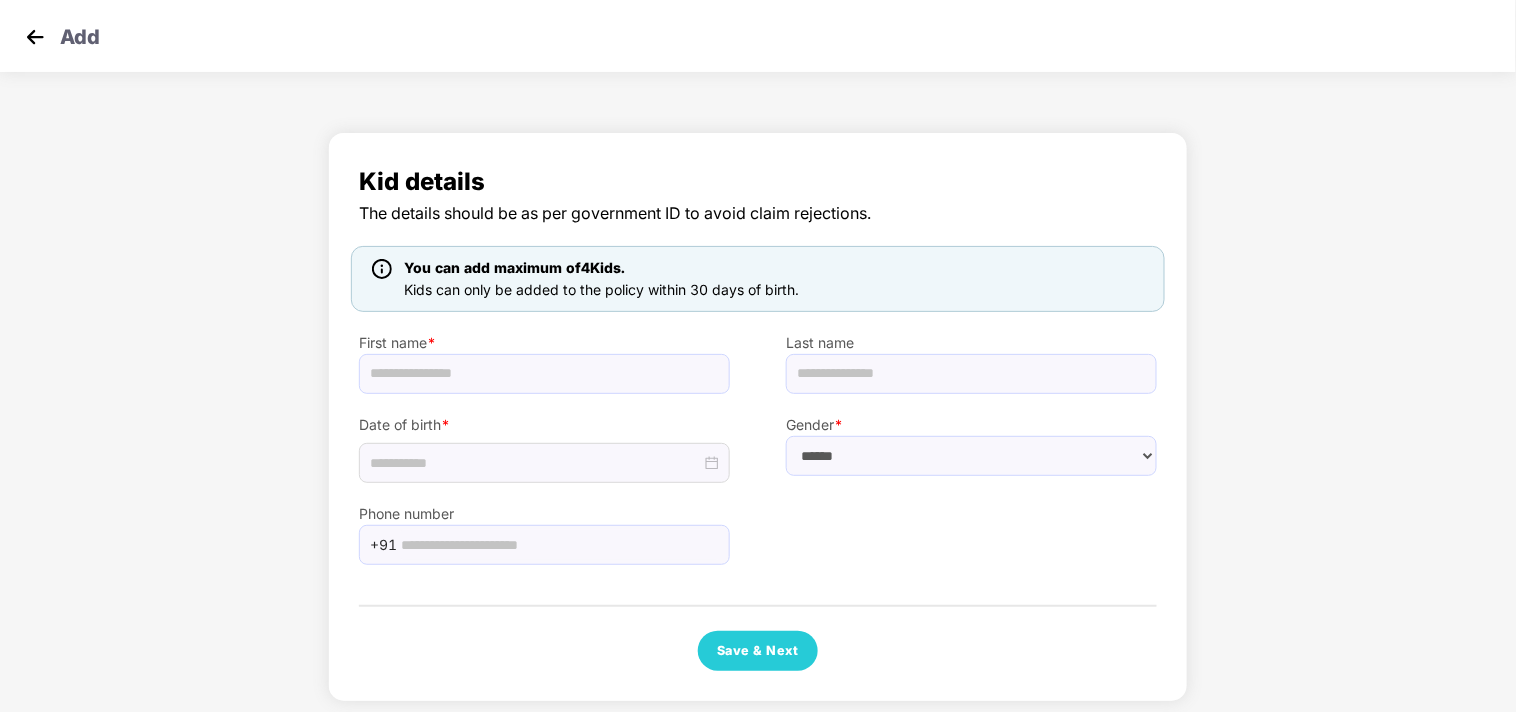 click at bounding box center [35, 37] 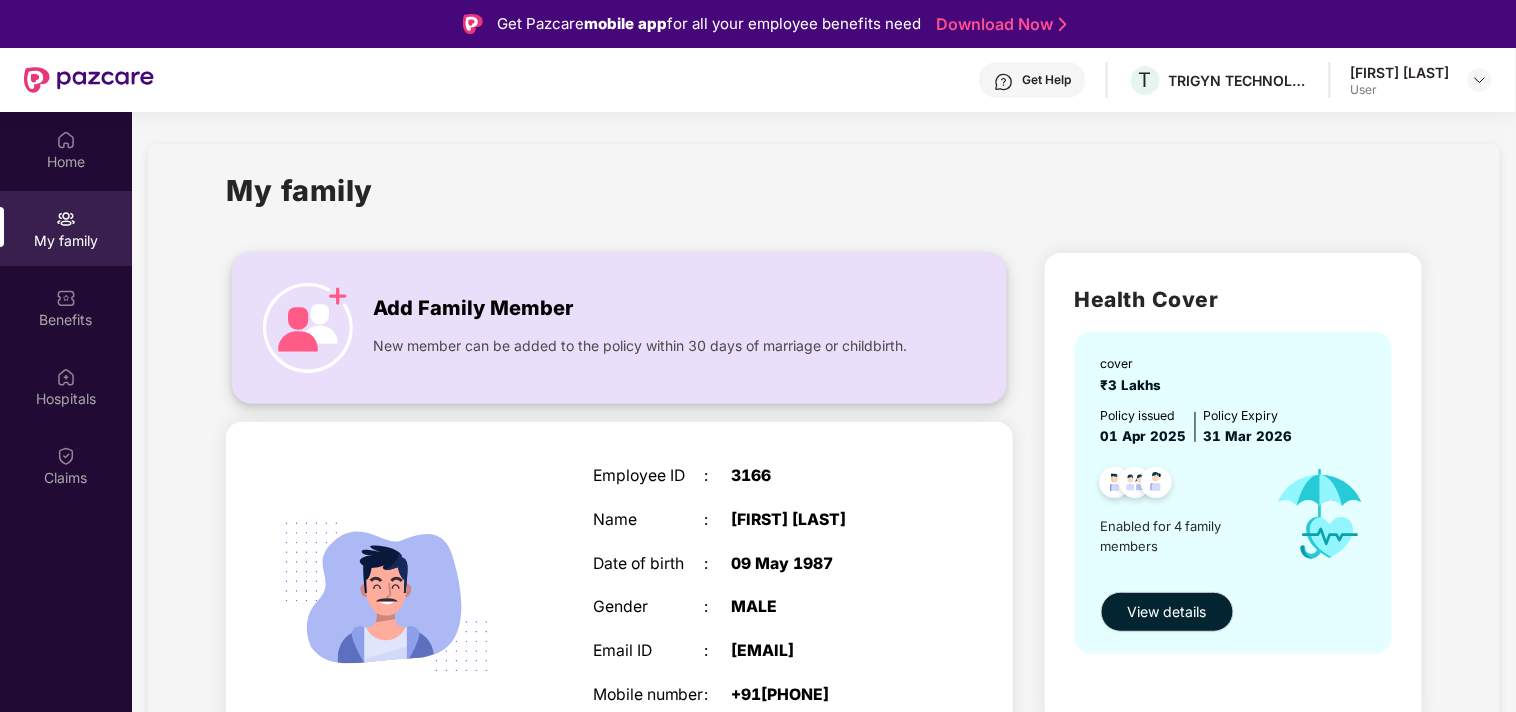 click on "Add Family Member" at bounding box center (473, 308) 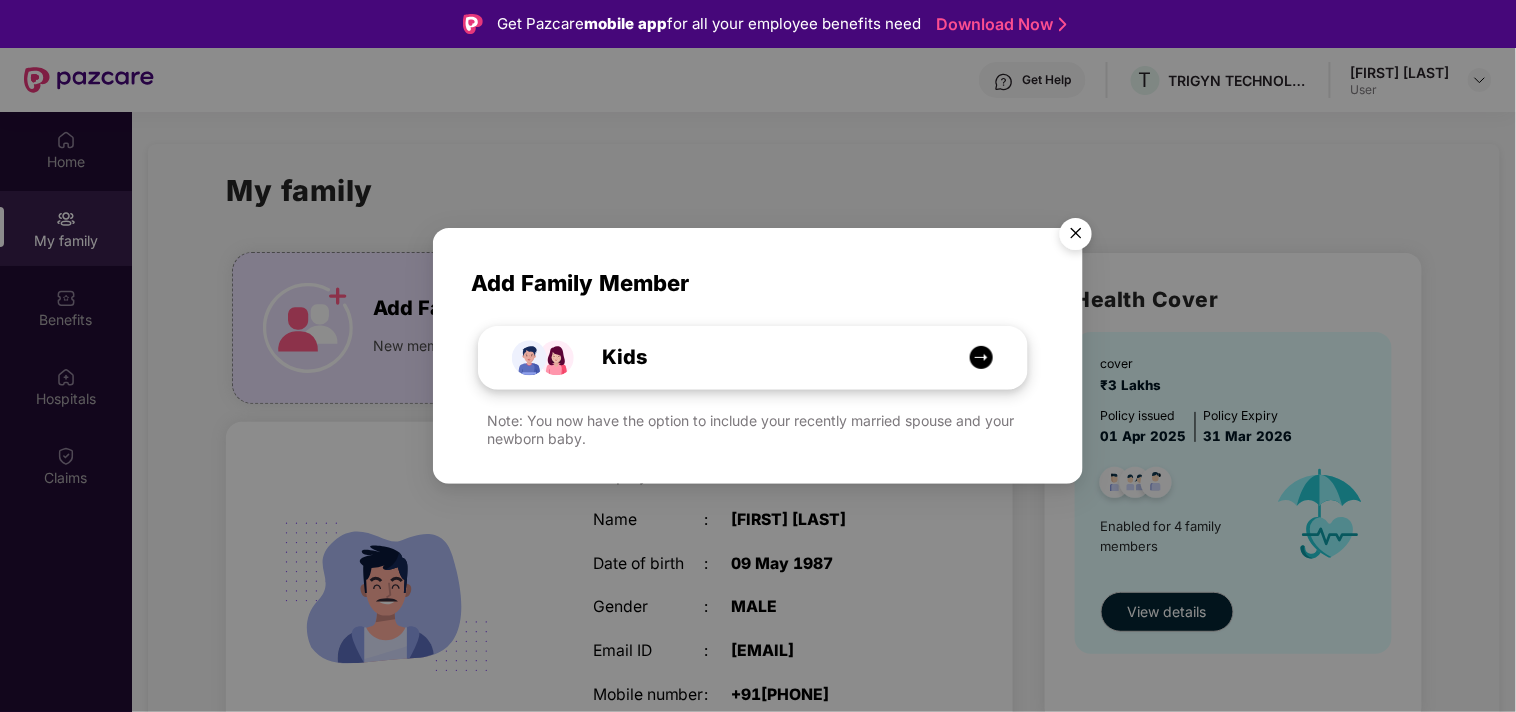 click at bounding box center (981, 357) 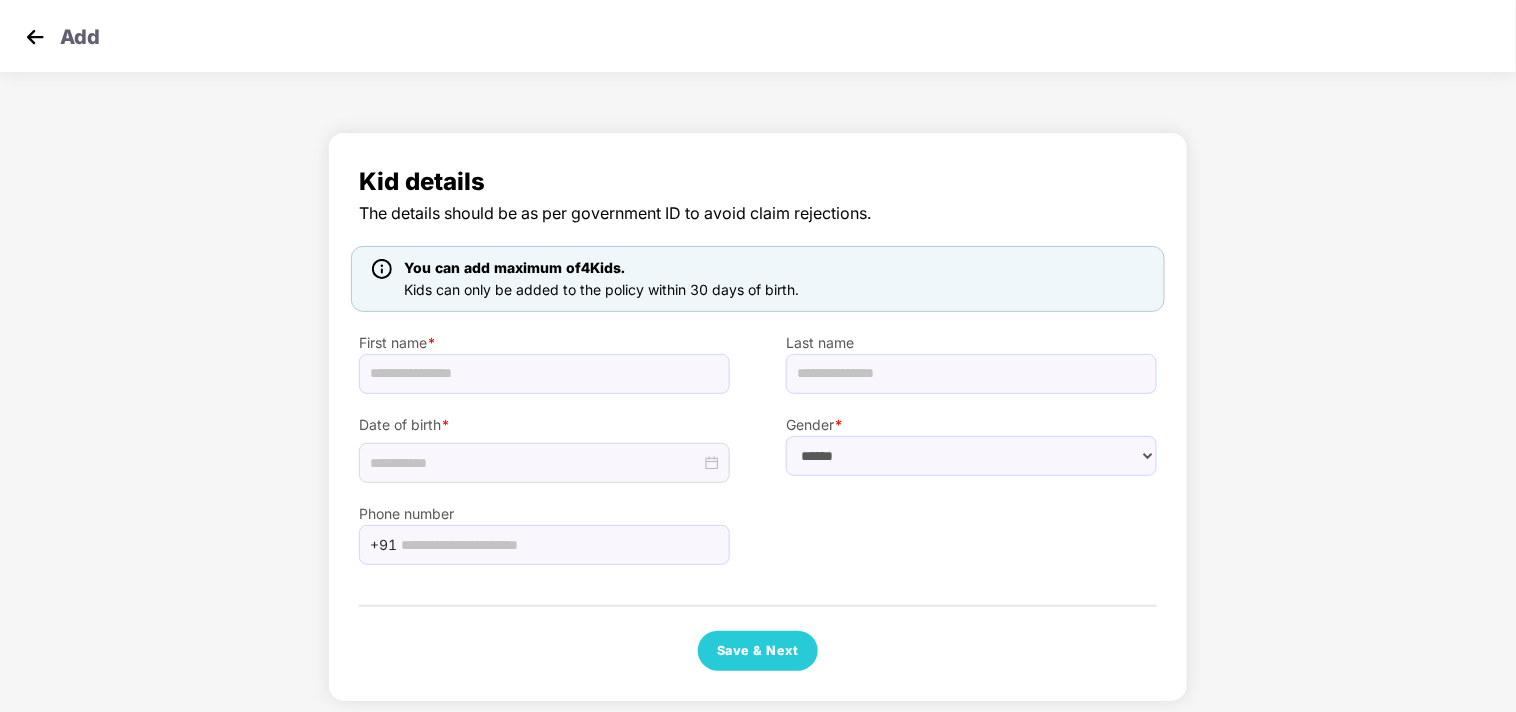 click on "You can add maximum of  4  Kids." at bounding box center [514, 267] 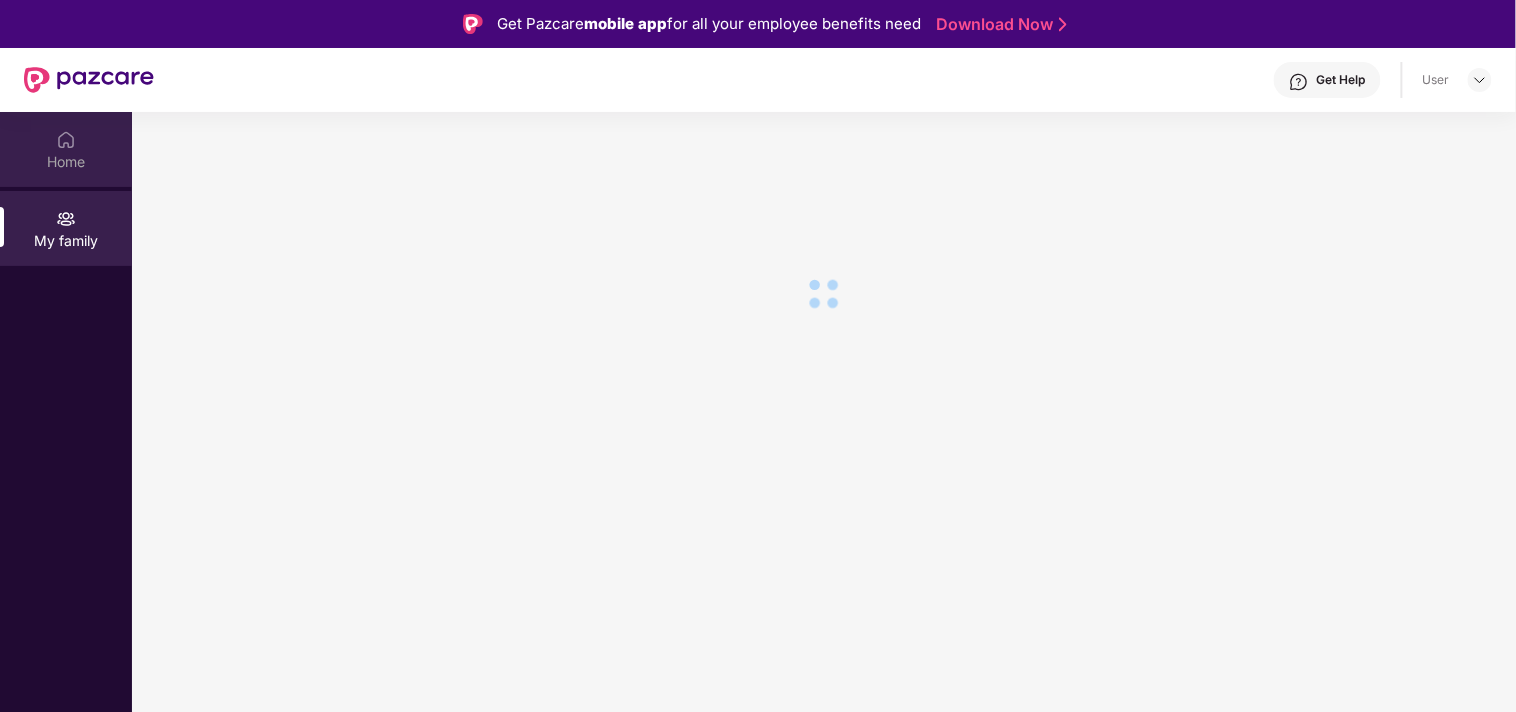 click on "Home" at bounding box center [66, 149] 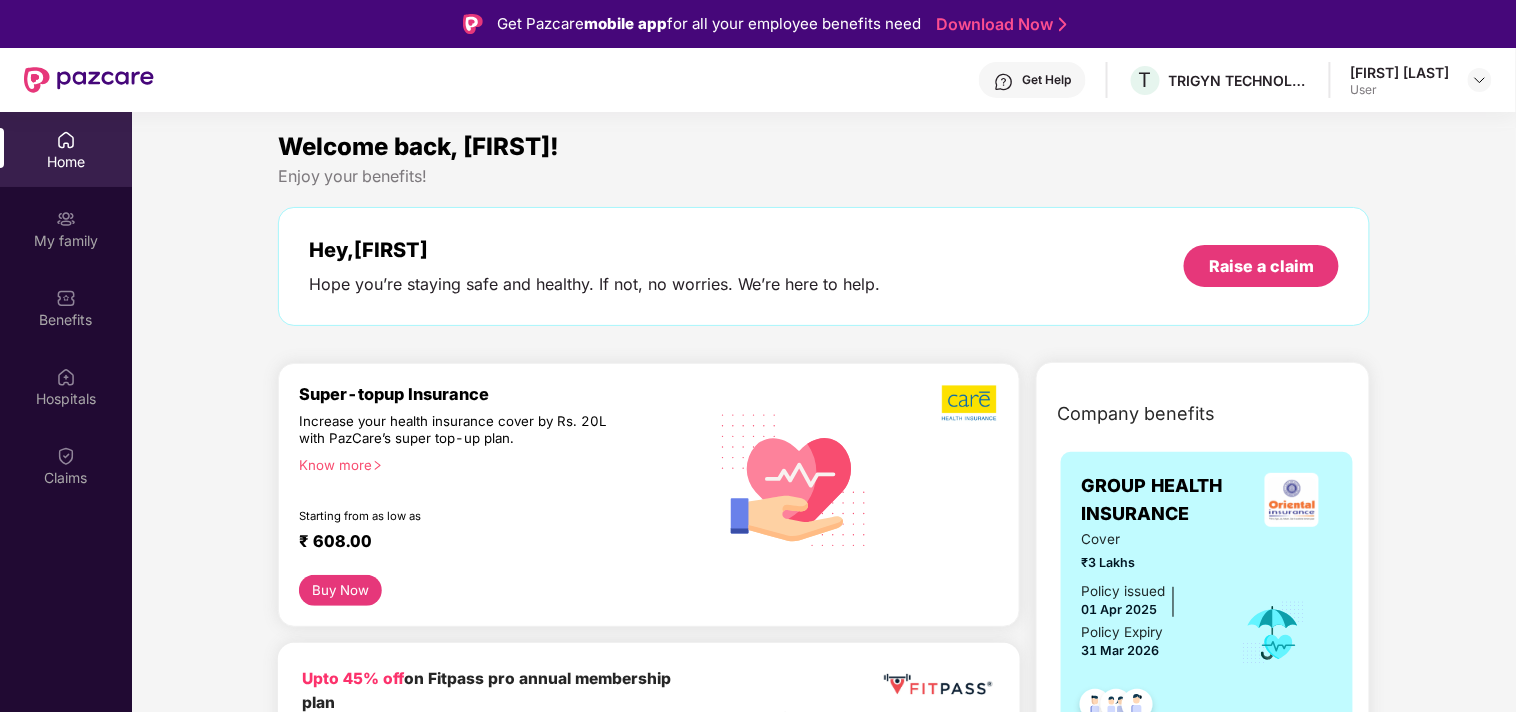 click on "Company benefits GROUP HEALTH INSURANCE Cover ₹3 Lakhs    Policy issued 01 Apr 2025 Policy Expiry 31 Mar 2026 View details GROUP PARENTAL POLICY Cover ₹3 Lakhs    Policy issued 01 Apr 2025 Policy Expiry 31 Mar 2026 View details GROUP TERM LIFE INSURANCE Cover ₹9 Lakhs    Policy issued 14 Aug 2024 Policy Expiry 13 Aug 2025 View details" at bounding box center [1203, 1007] 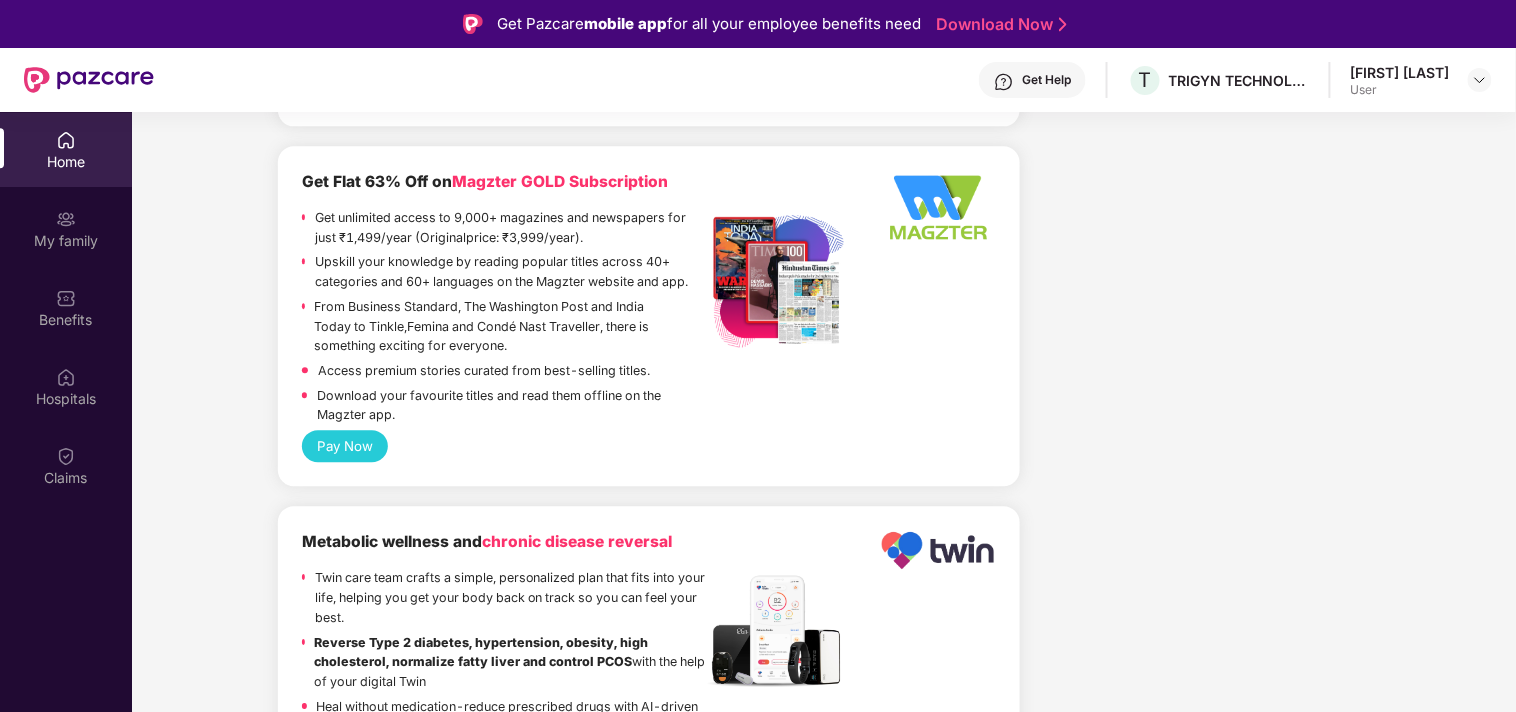 scroll, scrollTop: 4000, scrollLeft: 0, axis: vertical 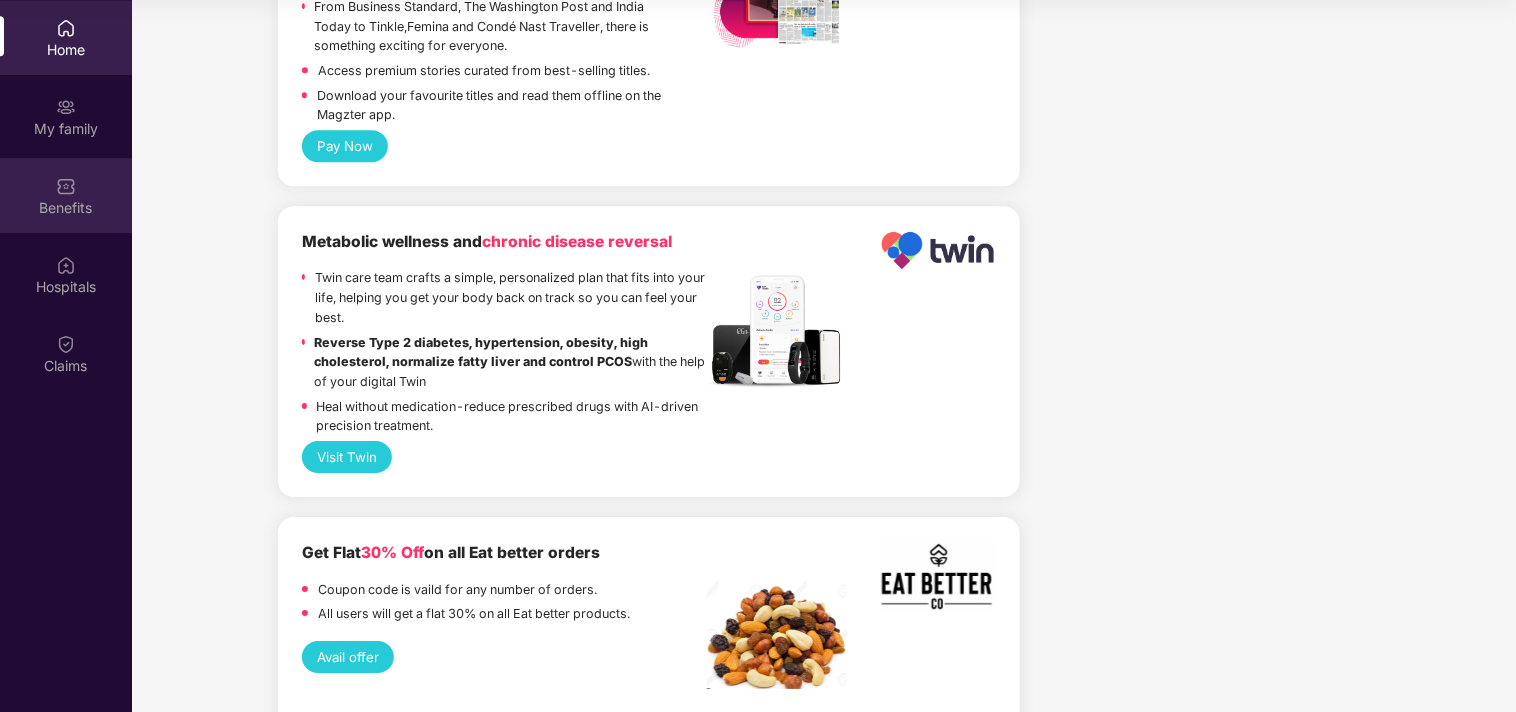 click on "Benefits" at bounding box center [66, 208] 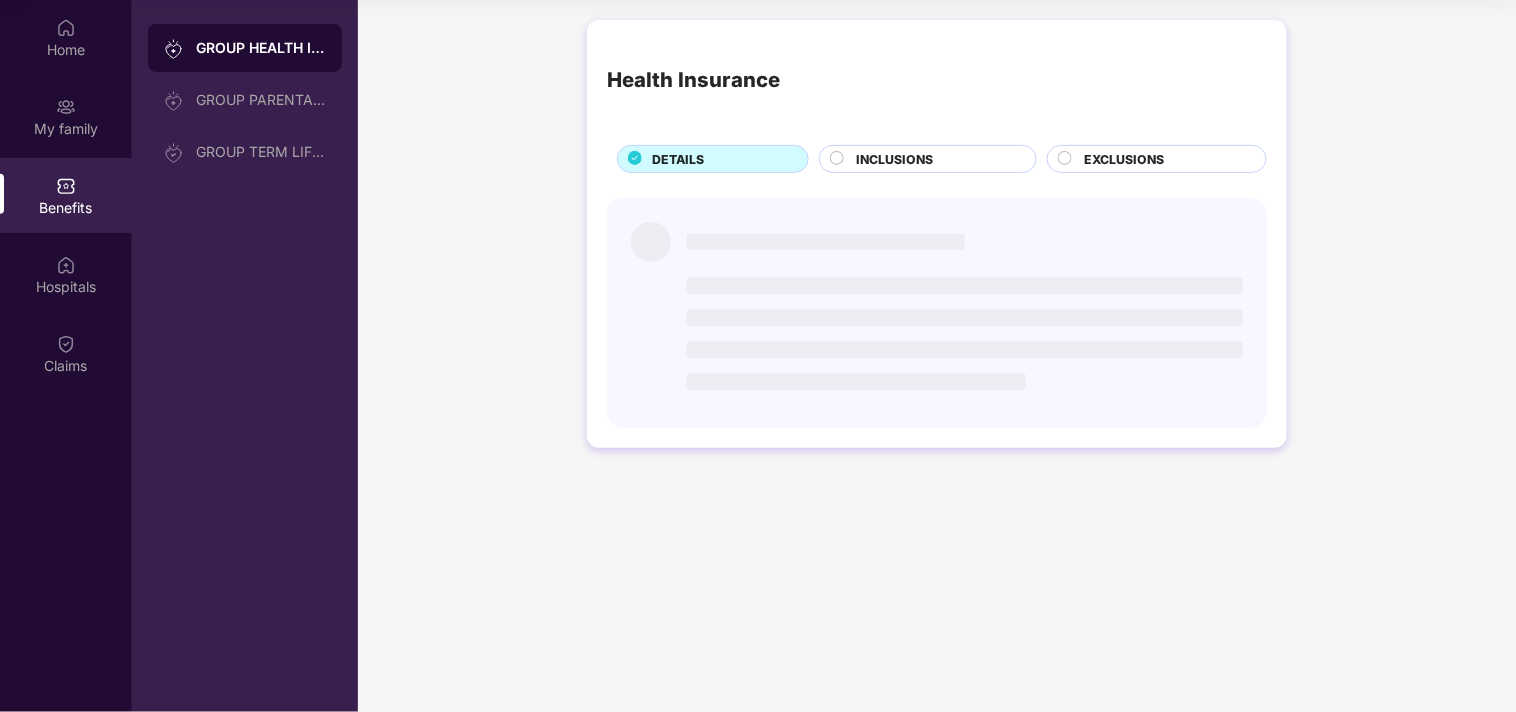scroll, scrollTop: 0, scrollLeft: 0, axis: both 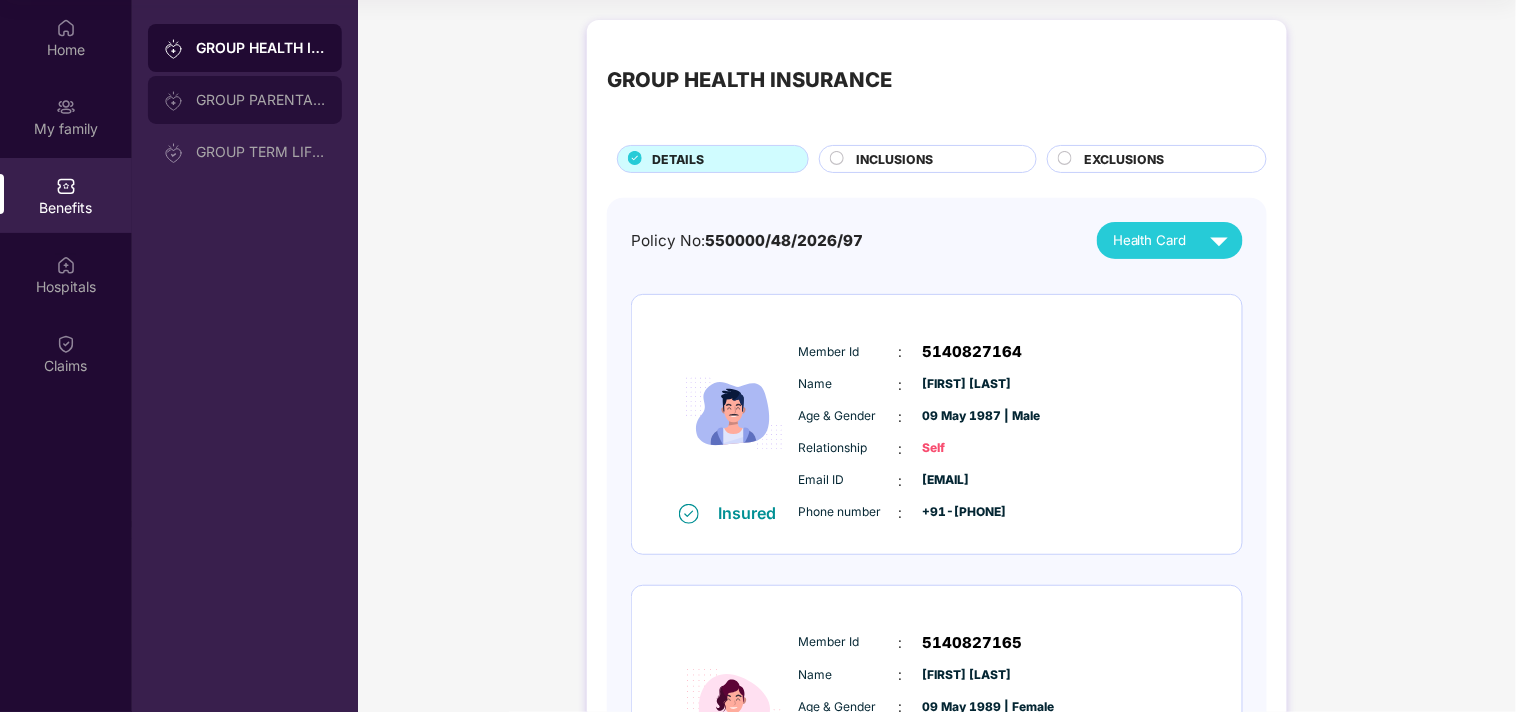 click on "GROUP PARENTAL POLICY" at bounding box center [261, 100] 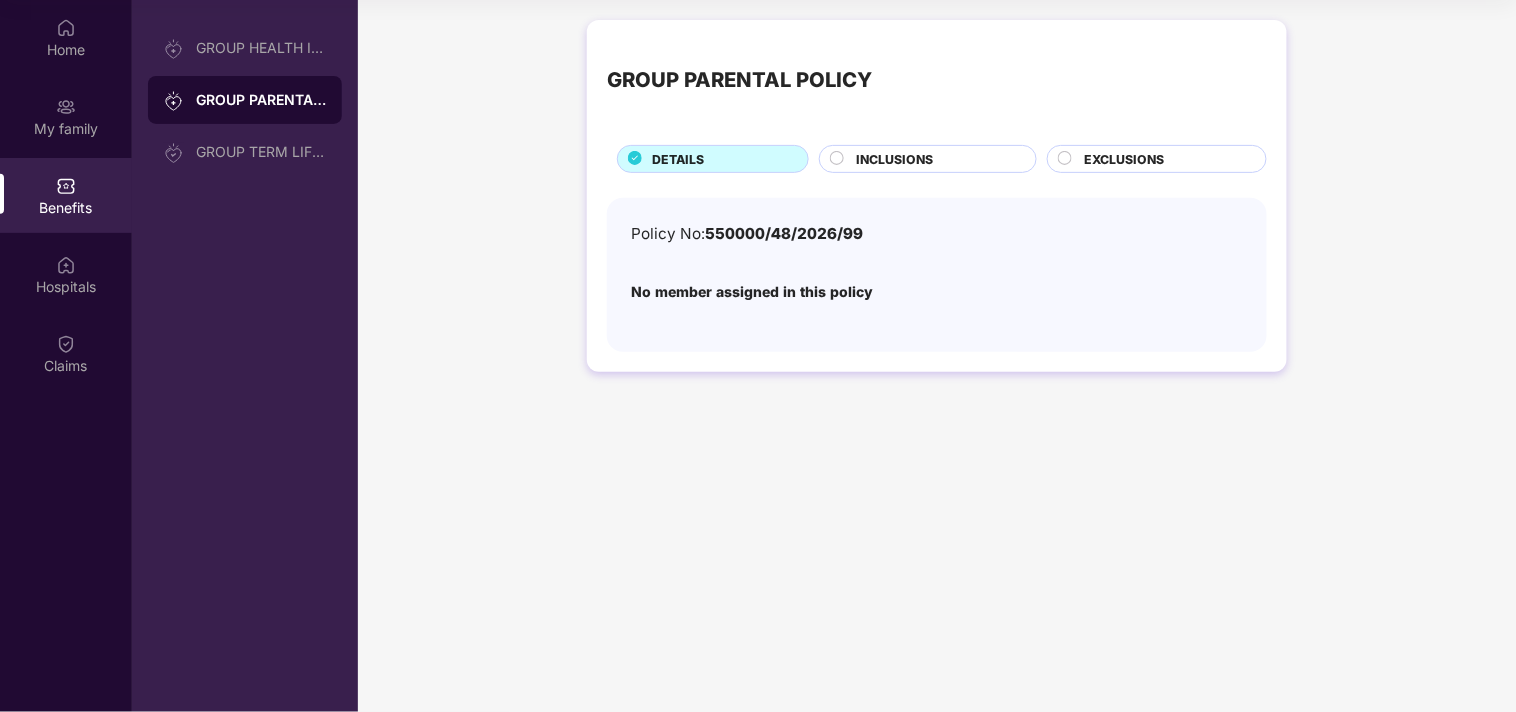 click on "550000/48/2026/99" at bounding box center (784, 233) 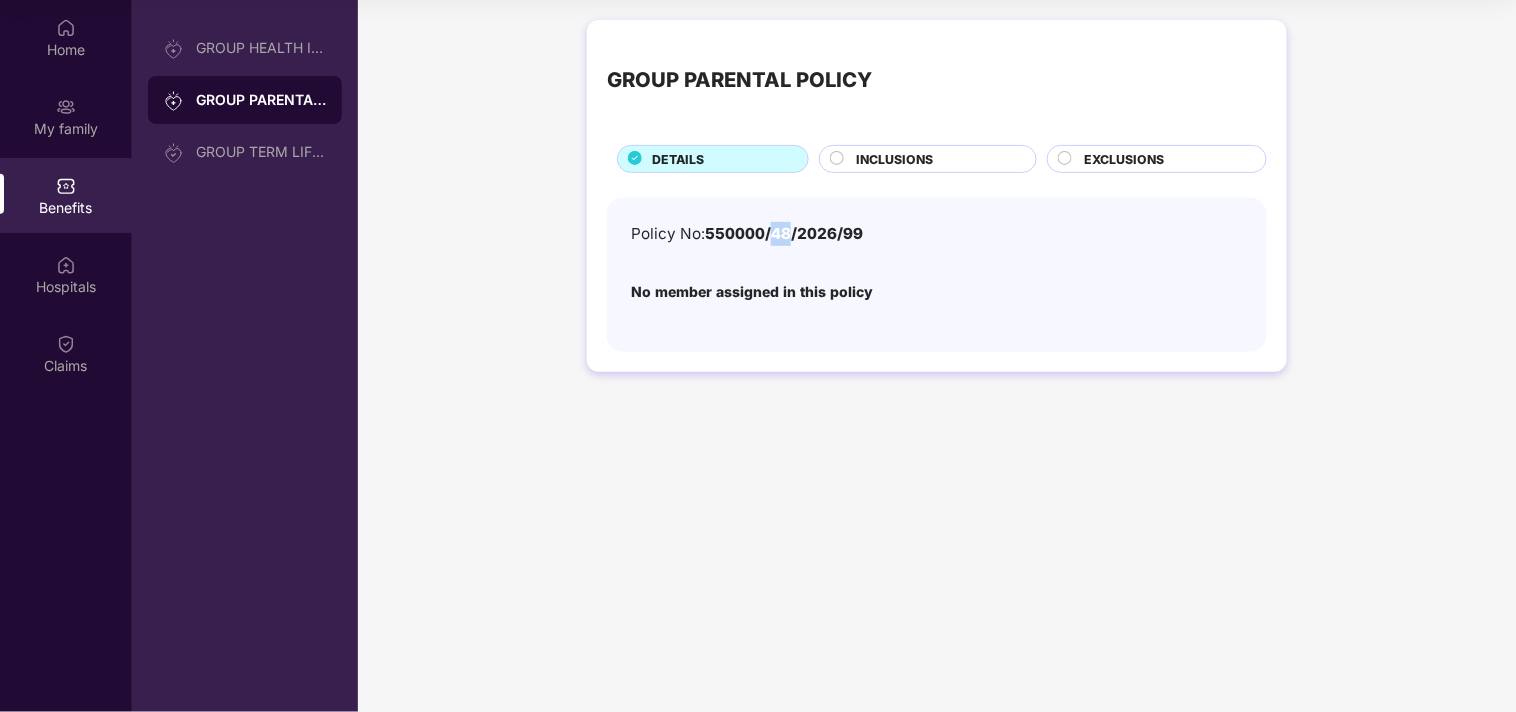 click on "550000/48/2026/99" at bounding box center [784, 233] 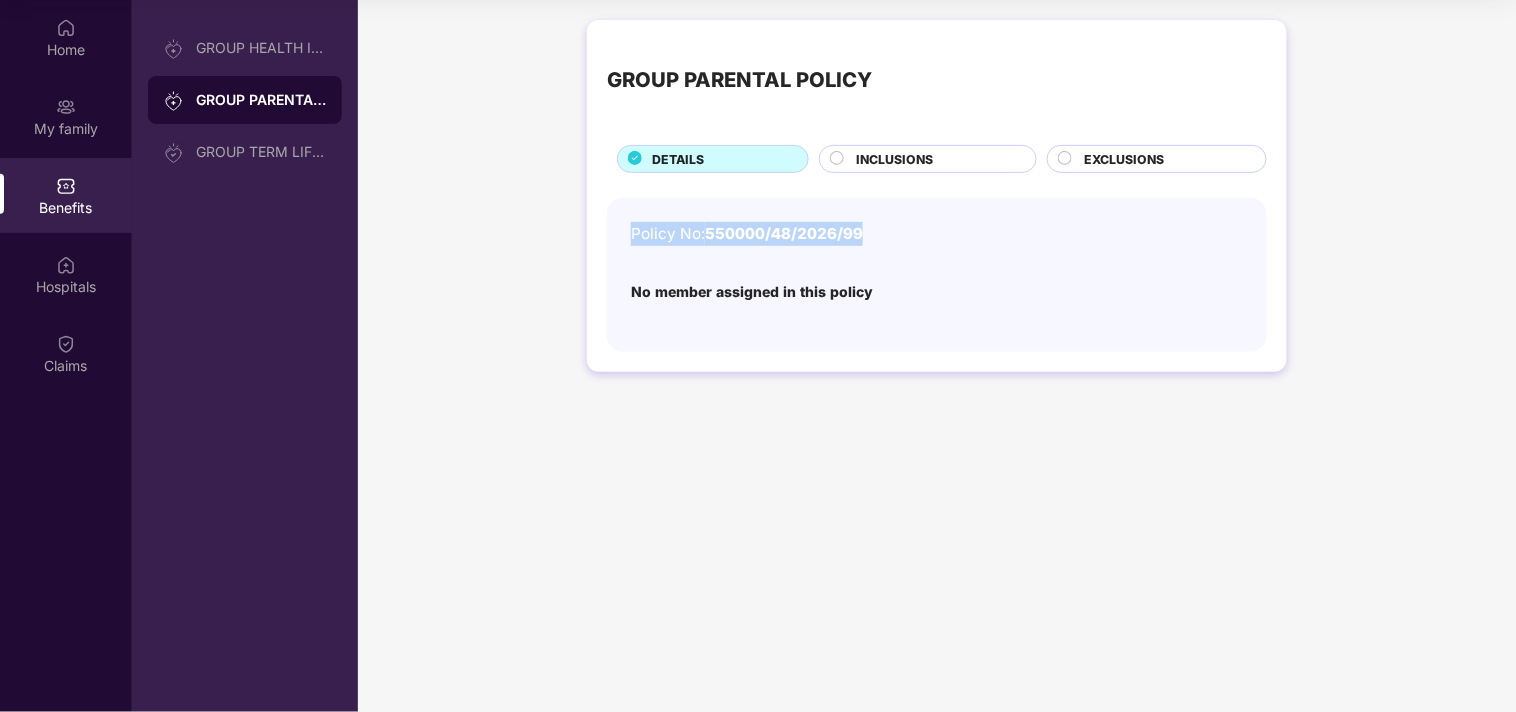 click on "550000/48/2026/99" at bounding box center [784, 233] 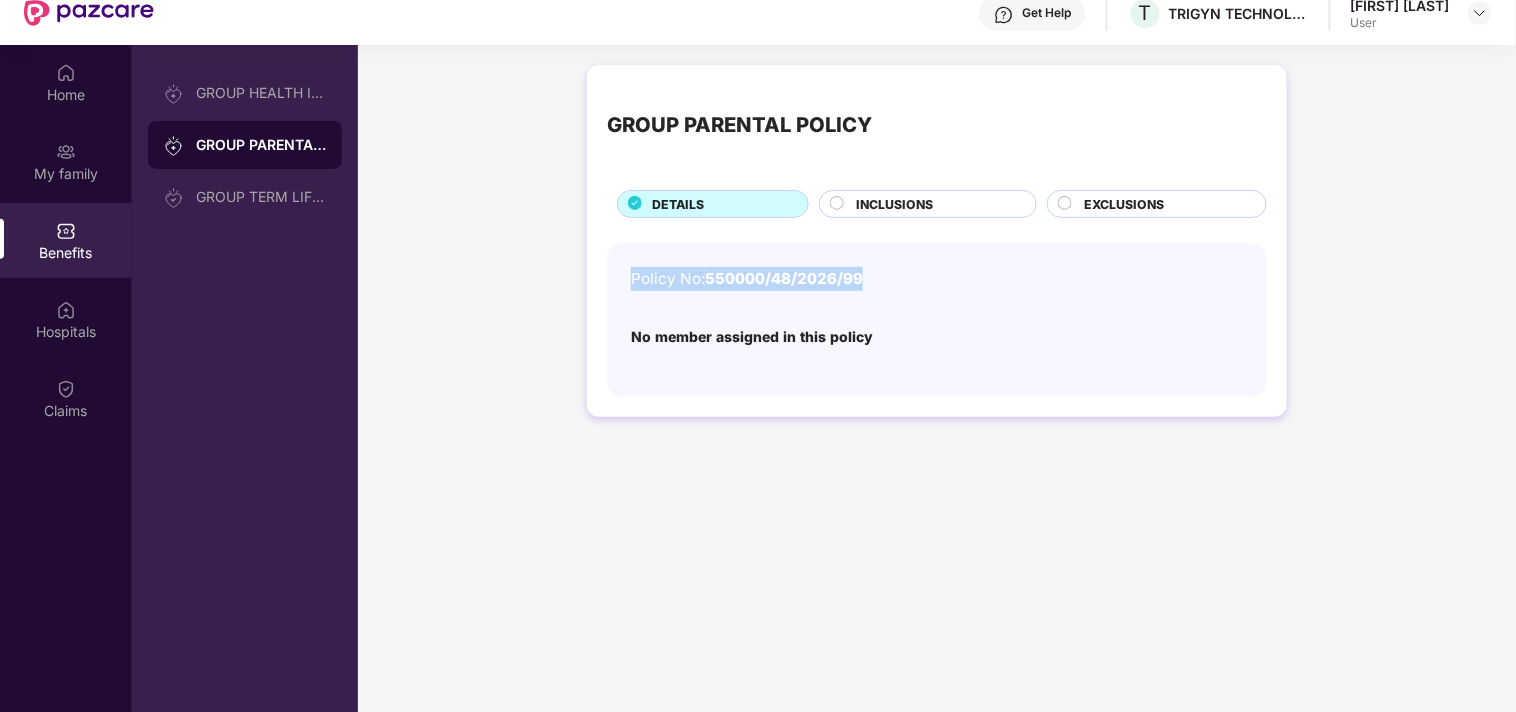 scroll, scrollTop: 0, scrollLeft: 0, axis: both 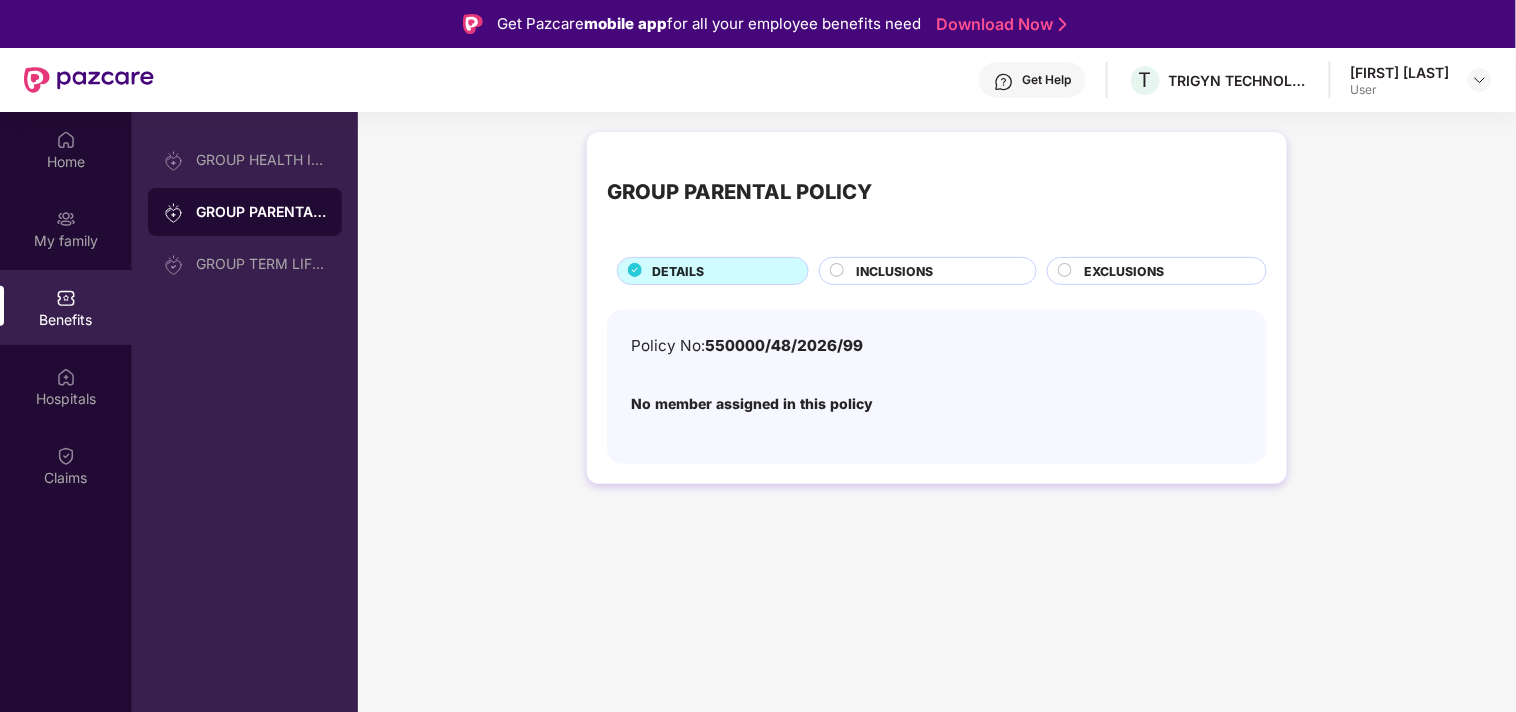 click on "Get Help" at bounding box center (1032, 80) 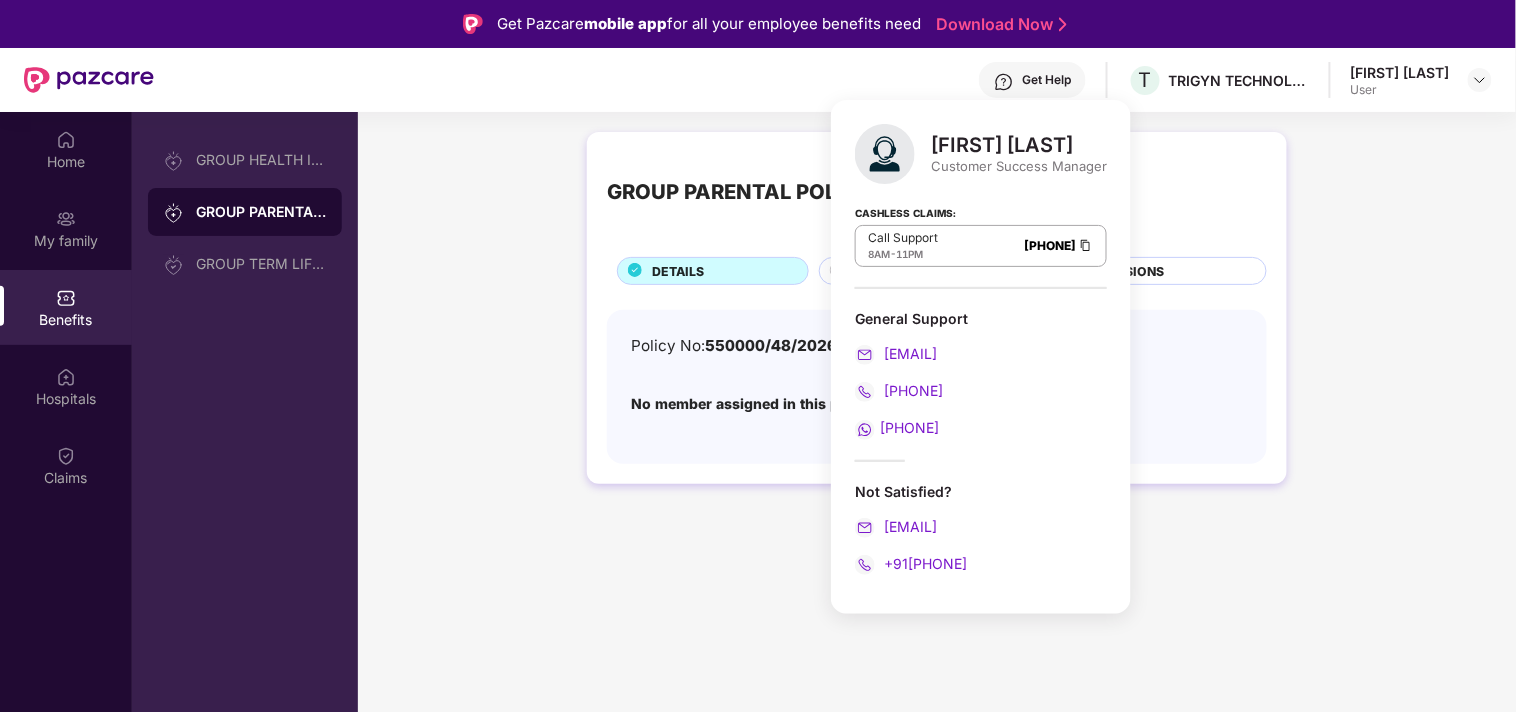 click on "Customer Success Manager" at bounding box center [1019, 166] 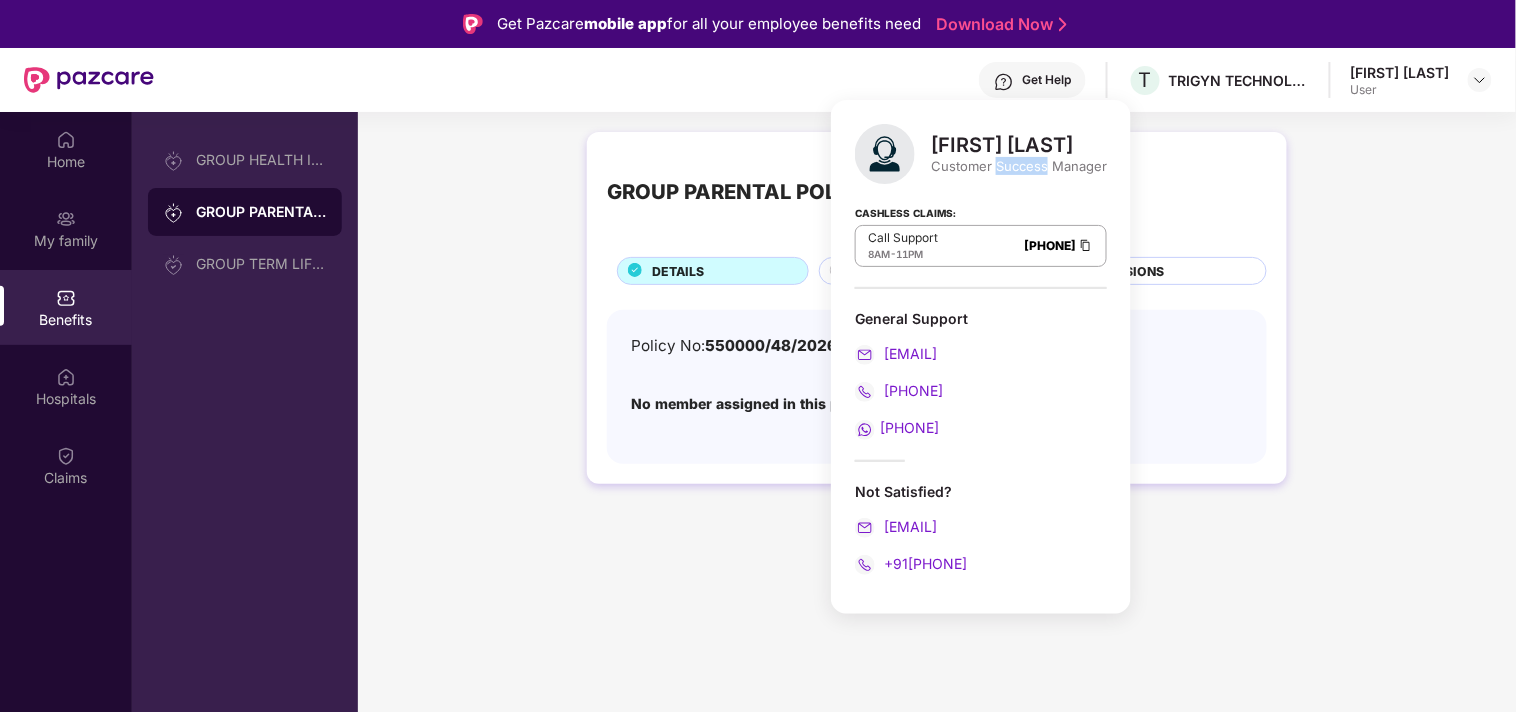click on "Customer Success Manager" at bounding box center (1019, 166) 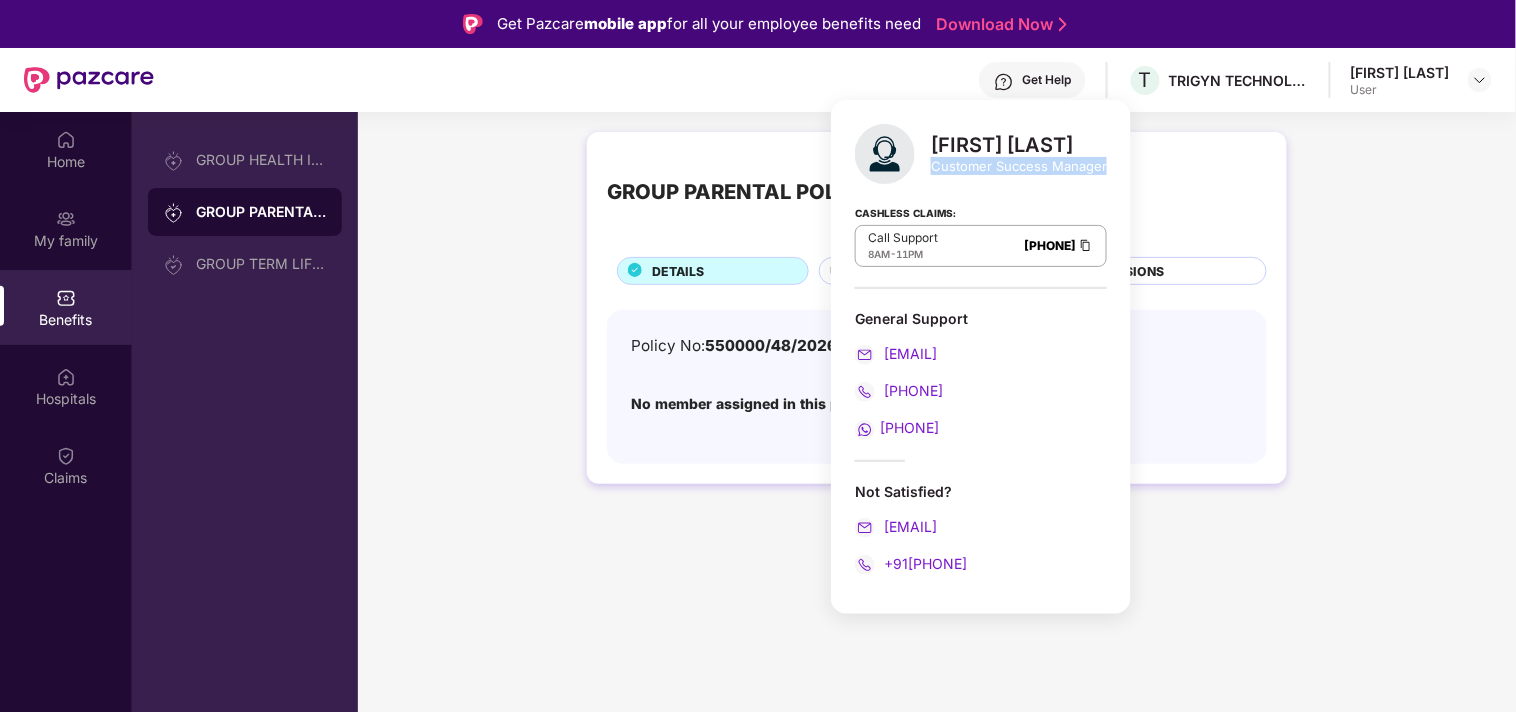 click on "Customer Success Manager" at bounding box center (1019, 166) 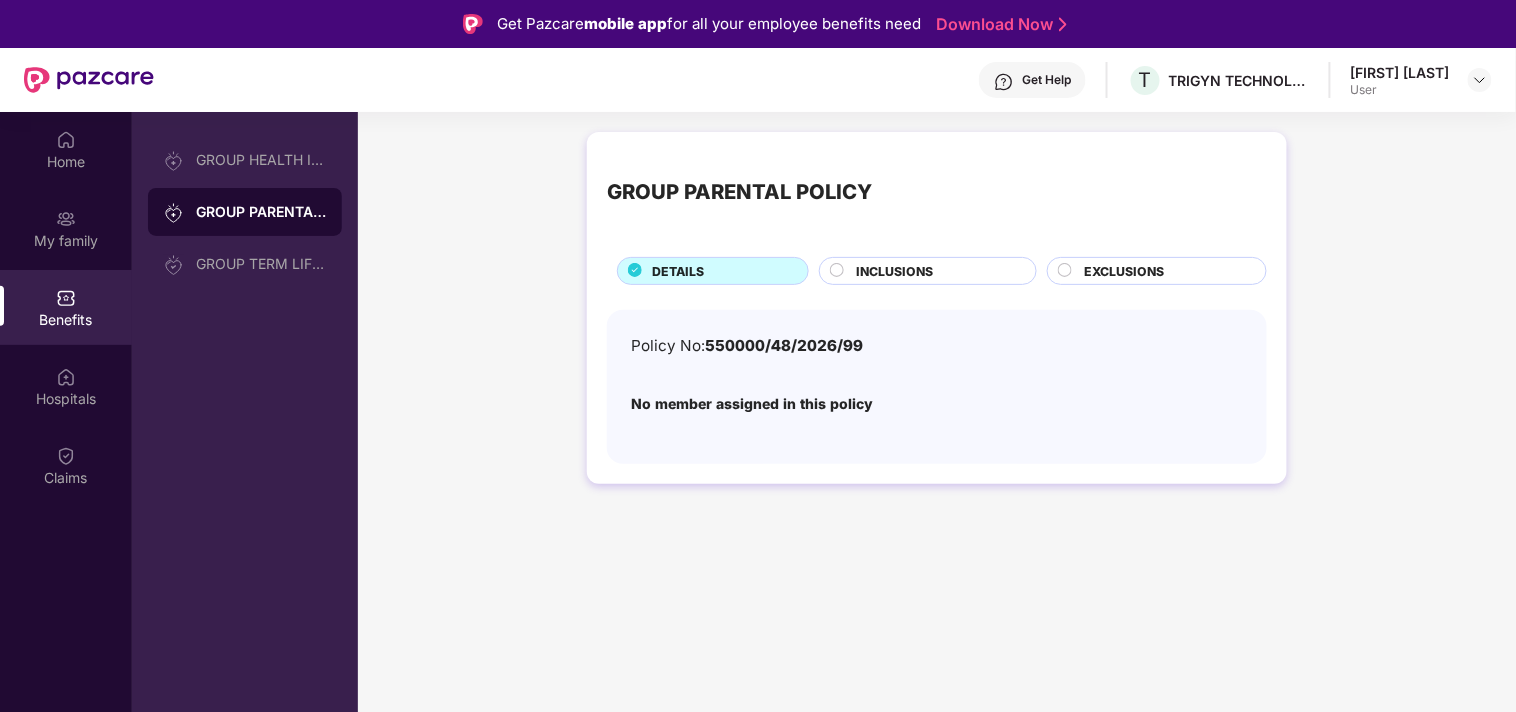 click on "GROUP PARENTAL POLICY DETAILS INCLUSIONS EXCLUSIONS Policy No:  550000/48/2026/99 No member assigned in this policy" at bounding box center (937, 318) 